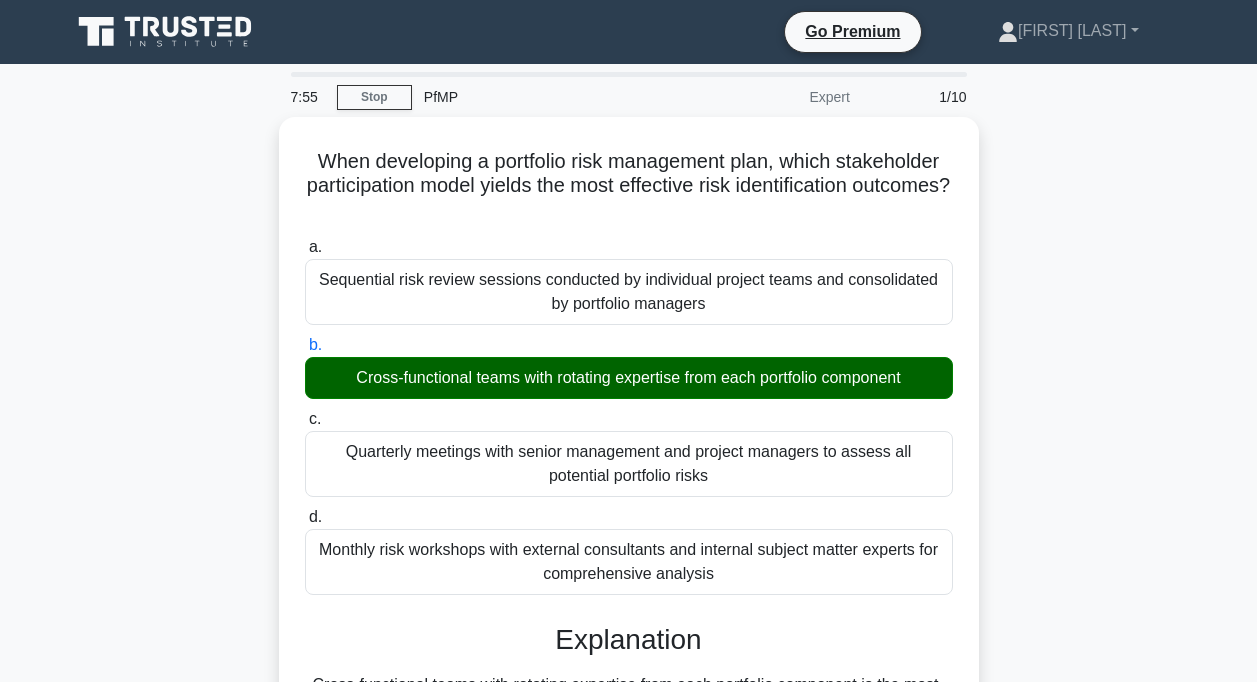 scroll, scrollTop: 644, scrollLeft: 0, axis: vertical 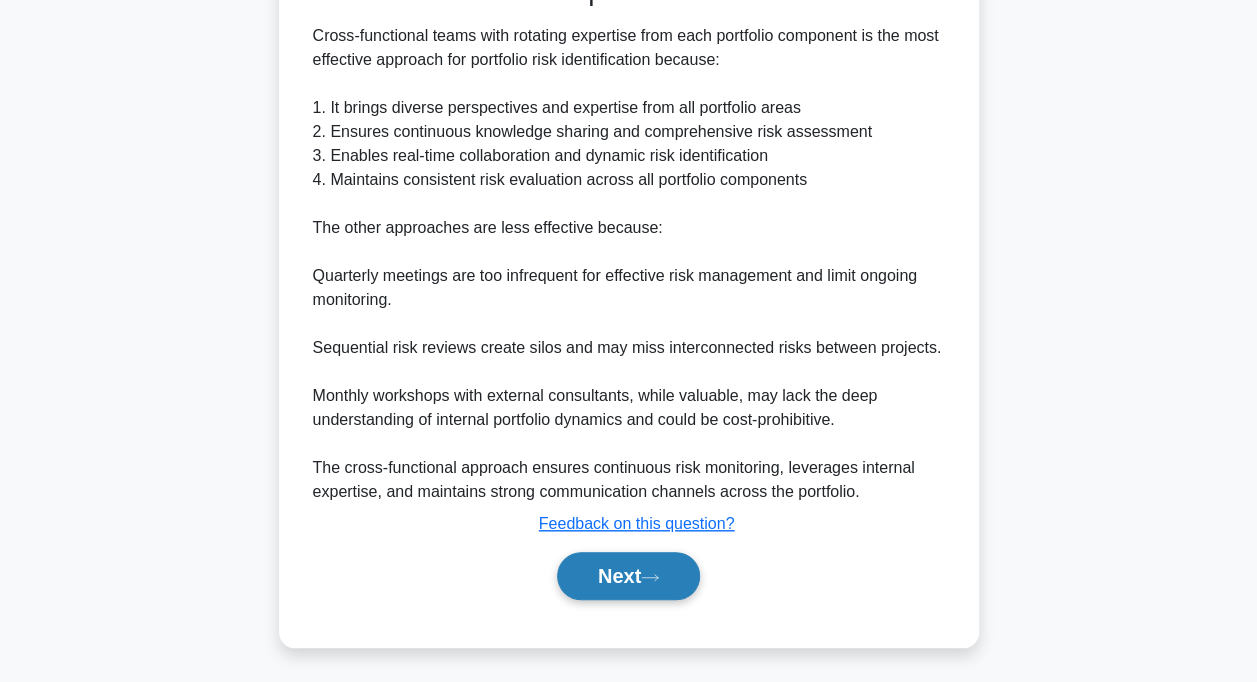 click on "Next" at bounding box center (628, 576) 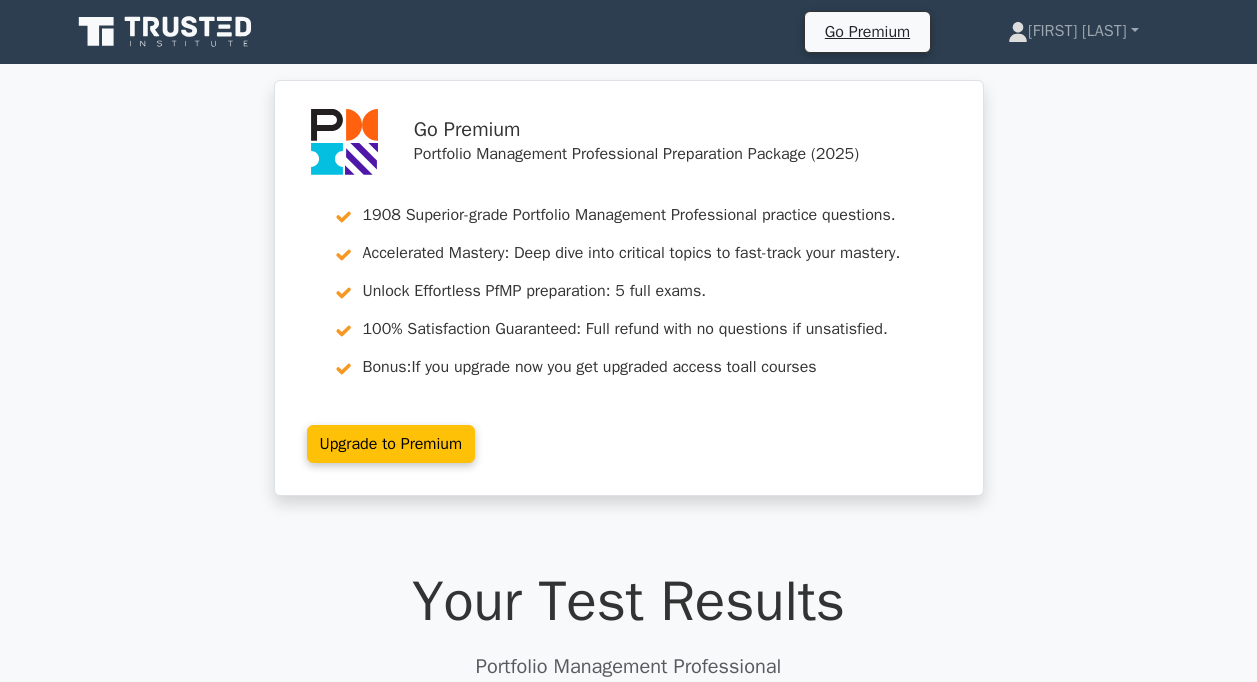scroll, scrollTop: 0, scrollLeft: 0, axis: both 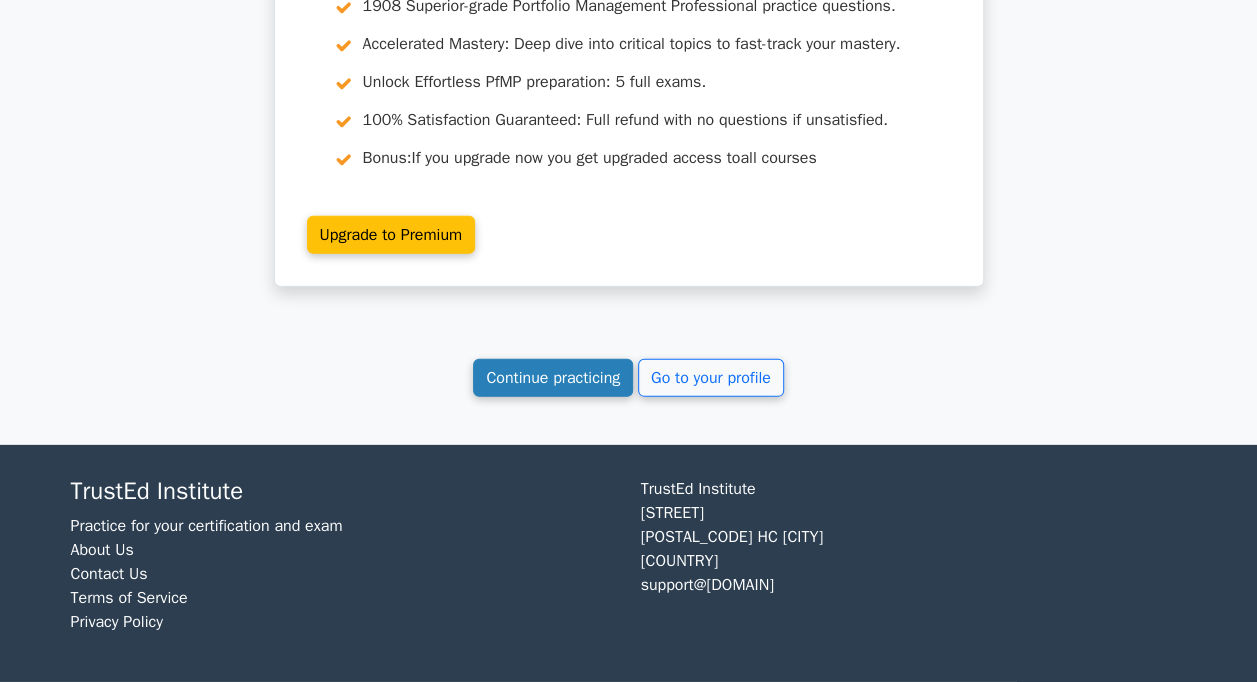 click on "Continue practicing" at bounding box center (553, 378) 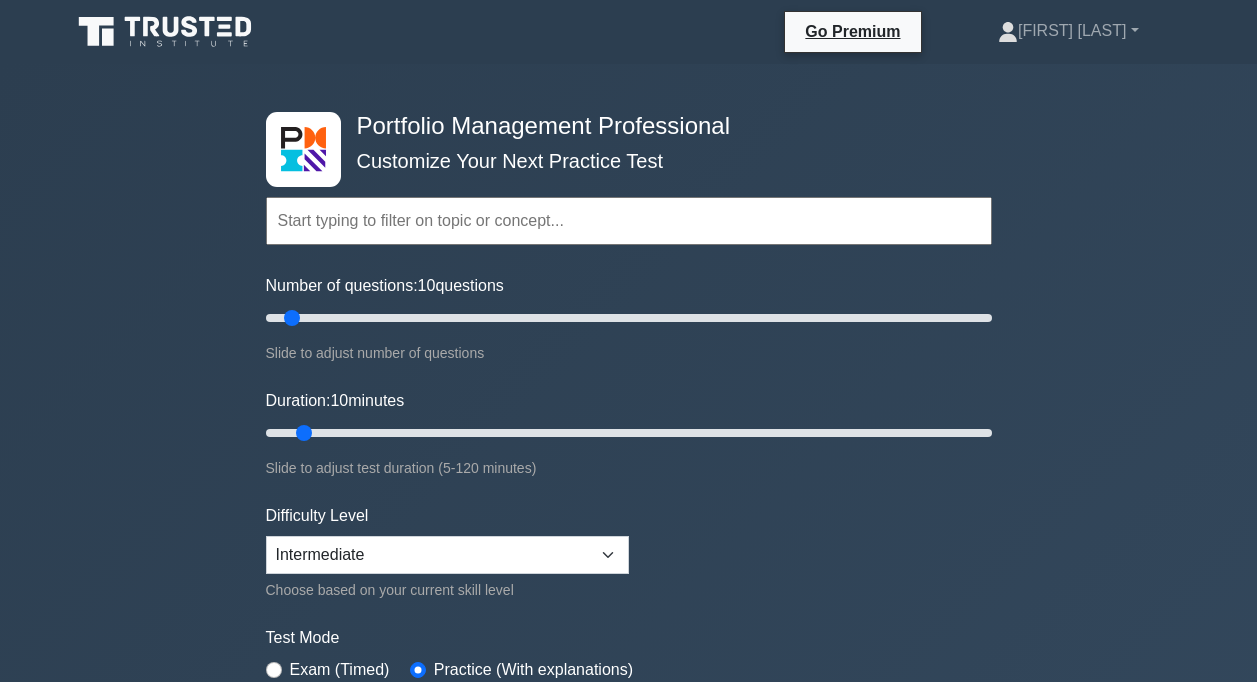 scroll, scrollTop: 0, scrollLeft: 0, axis: both 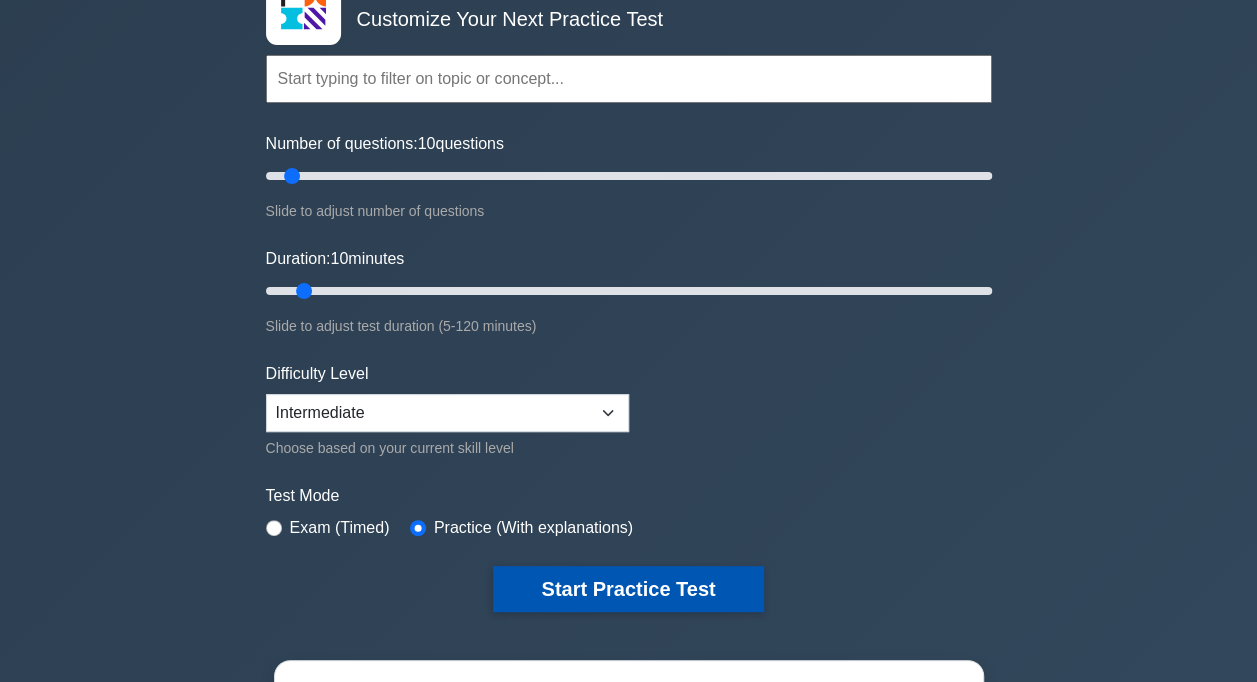 click on "Start Practice Test" at bounding box center [628, 589] 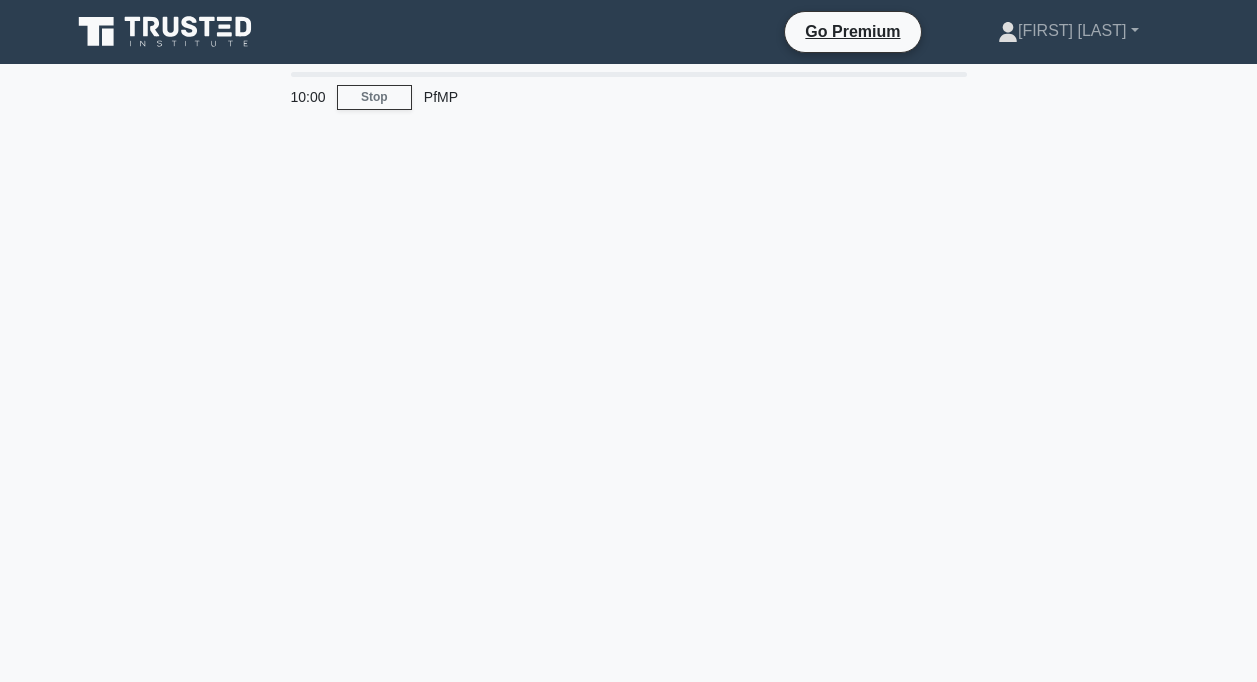 scroll, scrollTop: 0, scrollLeft: 0, axis: both 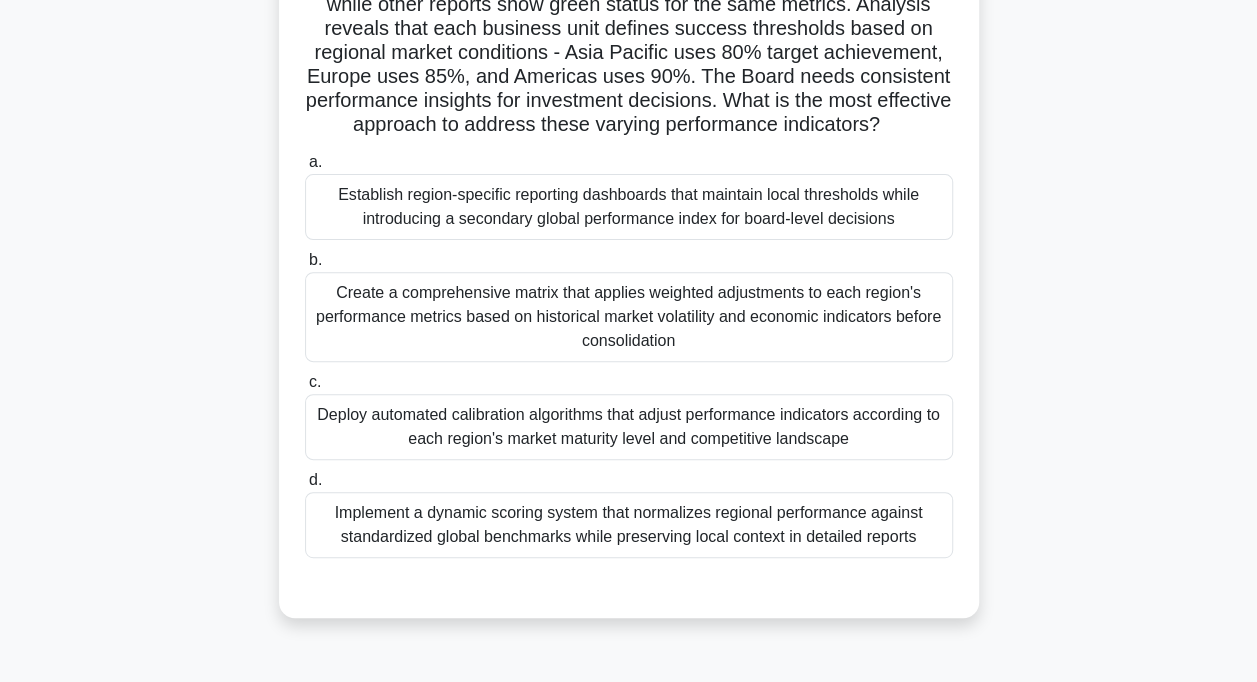 click on "Implement a dynamic scoring system that normalizes regional performance against standardized global benchmarks while preserving local context in detailed reports" at bounding box center [629, 525] 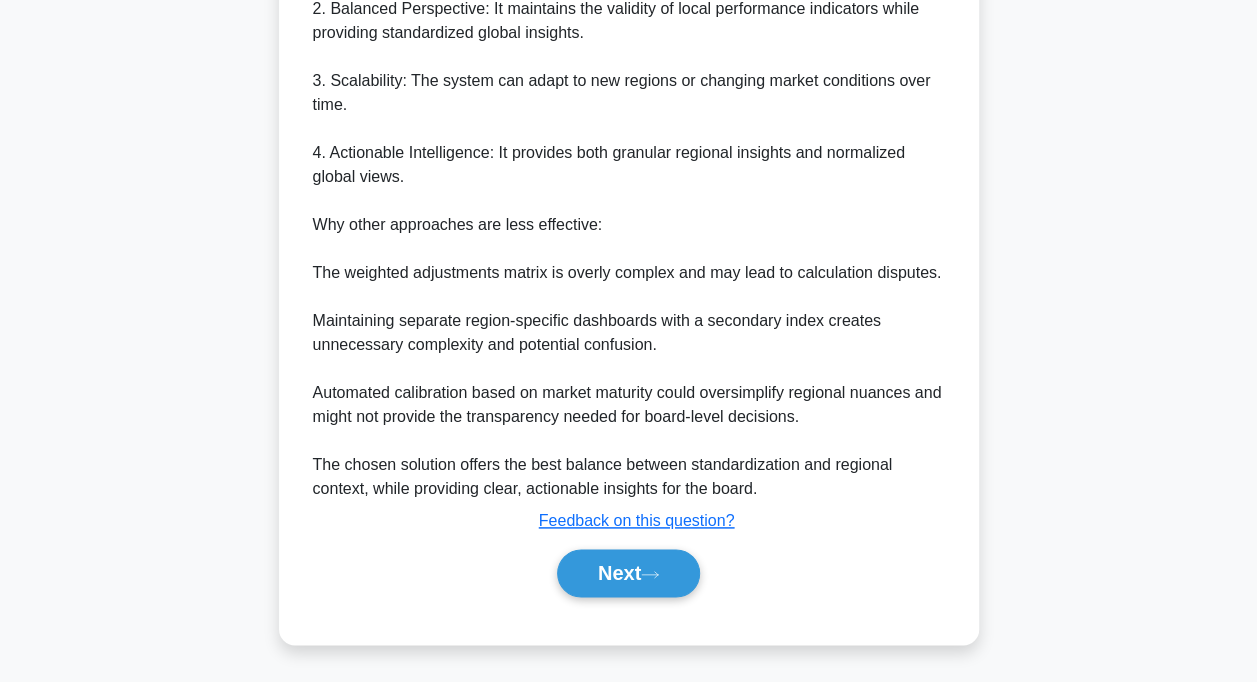scroll, scrollTop: 1028, scrollLeft: 0, axis: vertical 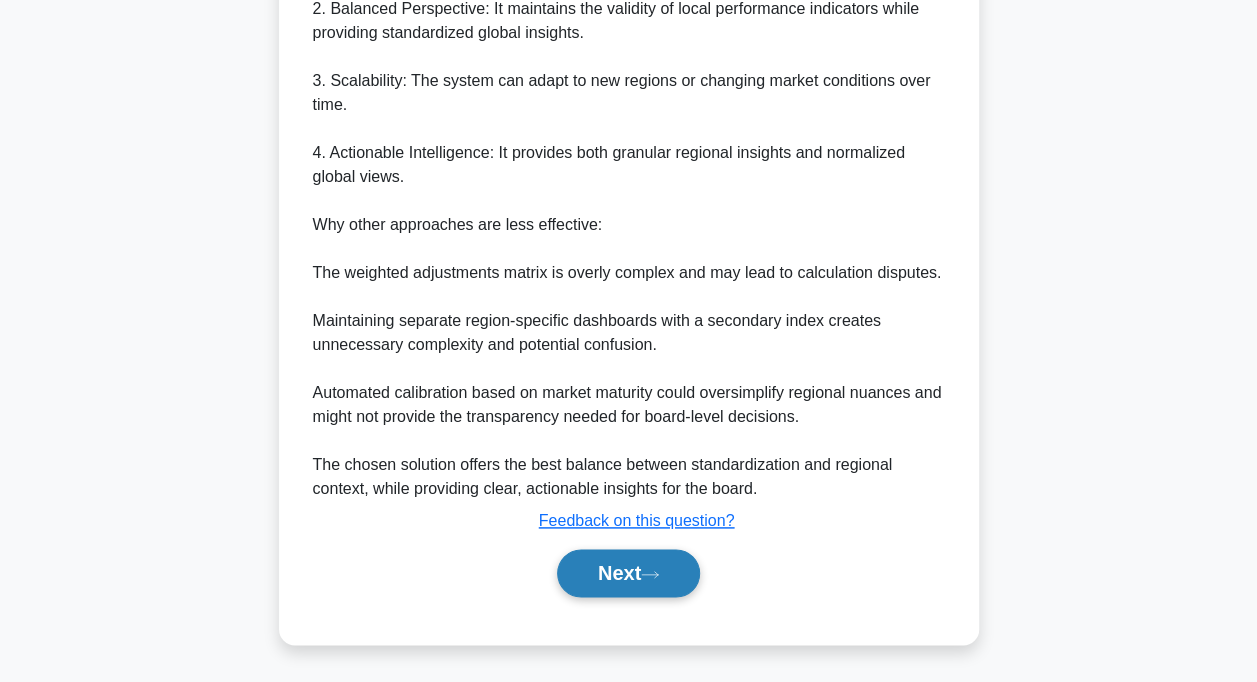 click at bounding box center (650, 574) 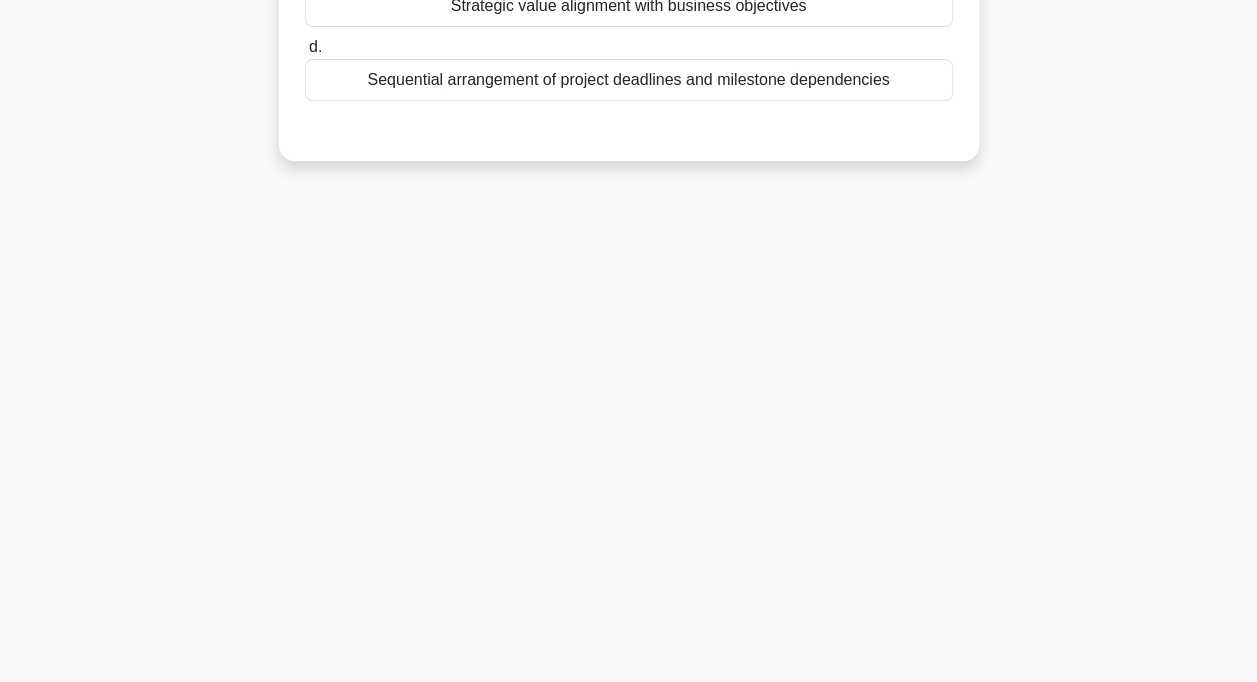 scroll, scrollTop: 0, scrollLeft: 0, axis: both 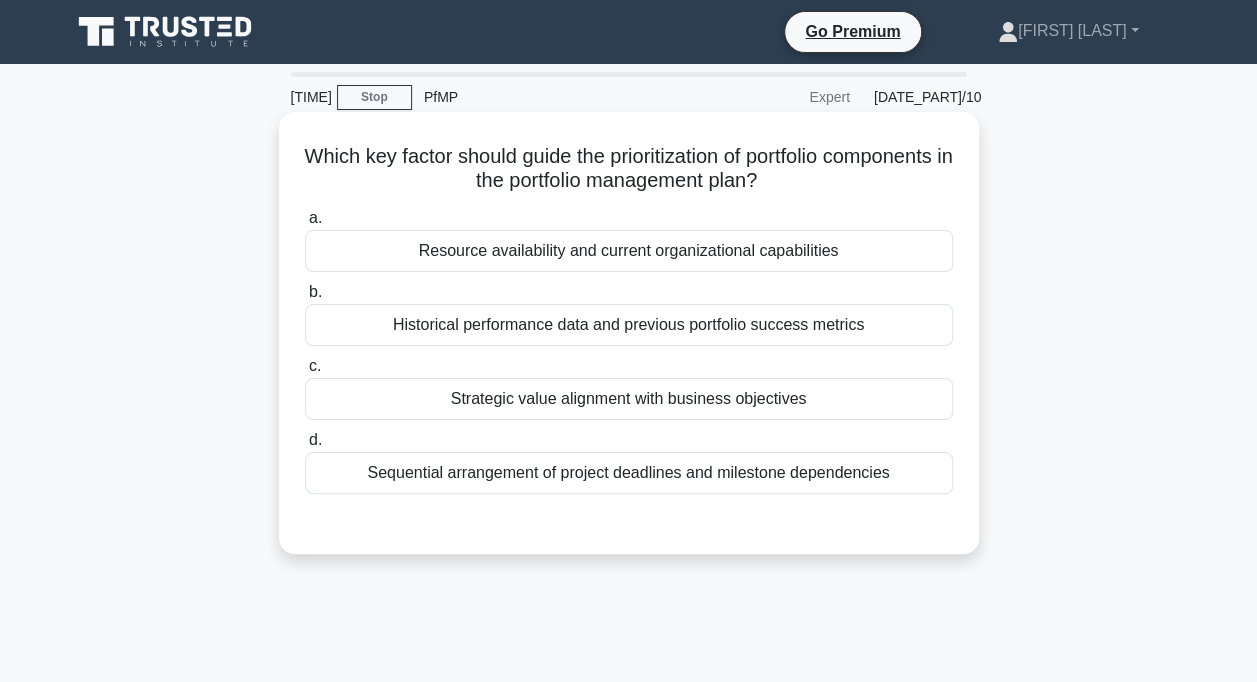 click on "Strategic value alignment with business objectives" at bounding box center (629, 399) 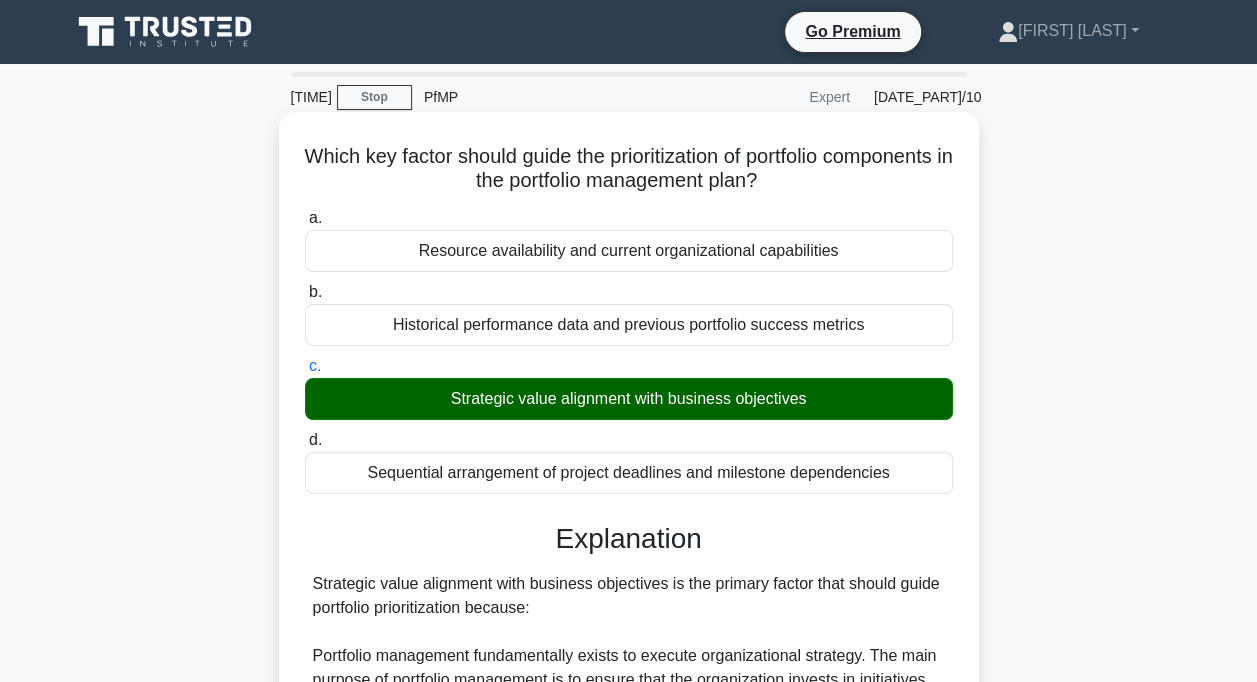 scroll, scrollTop: 644, scrollLeft: 0, axis: vertical 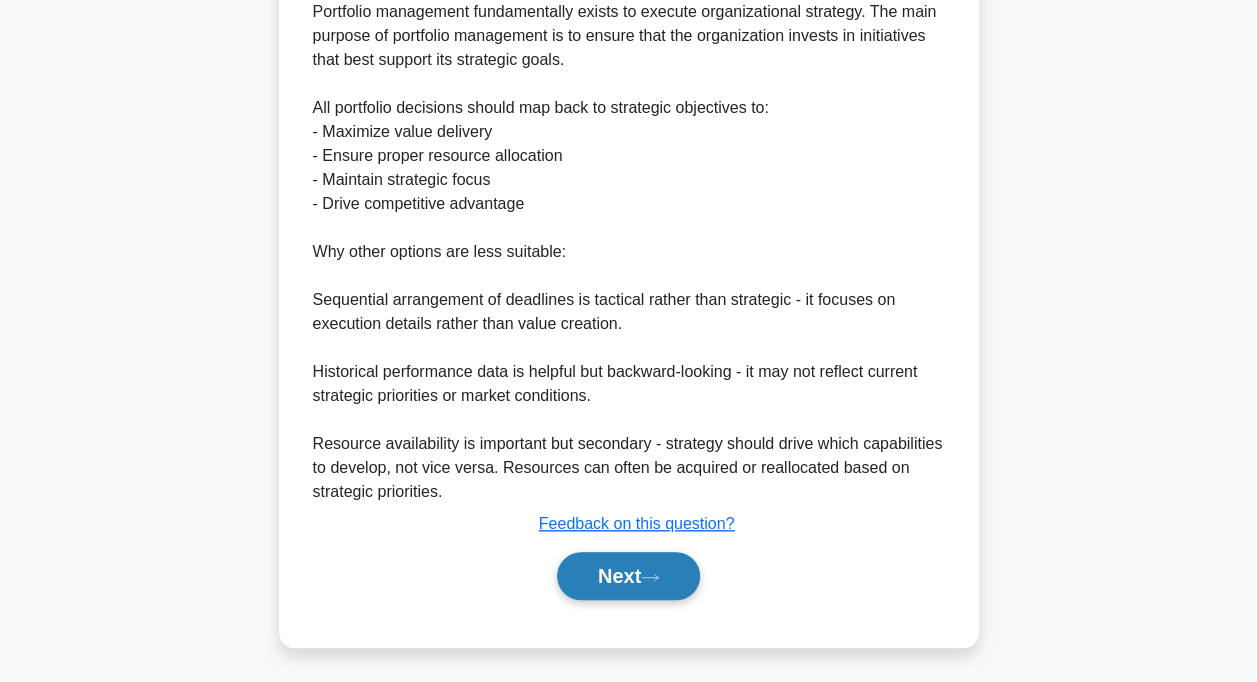 click on "Next" at bounding box center (628, 576) 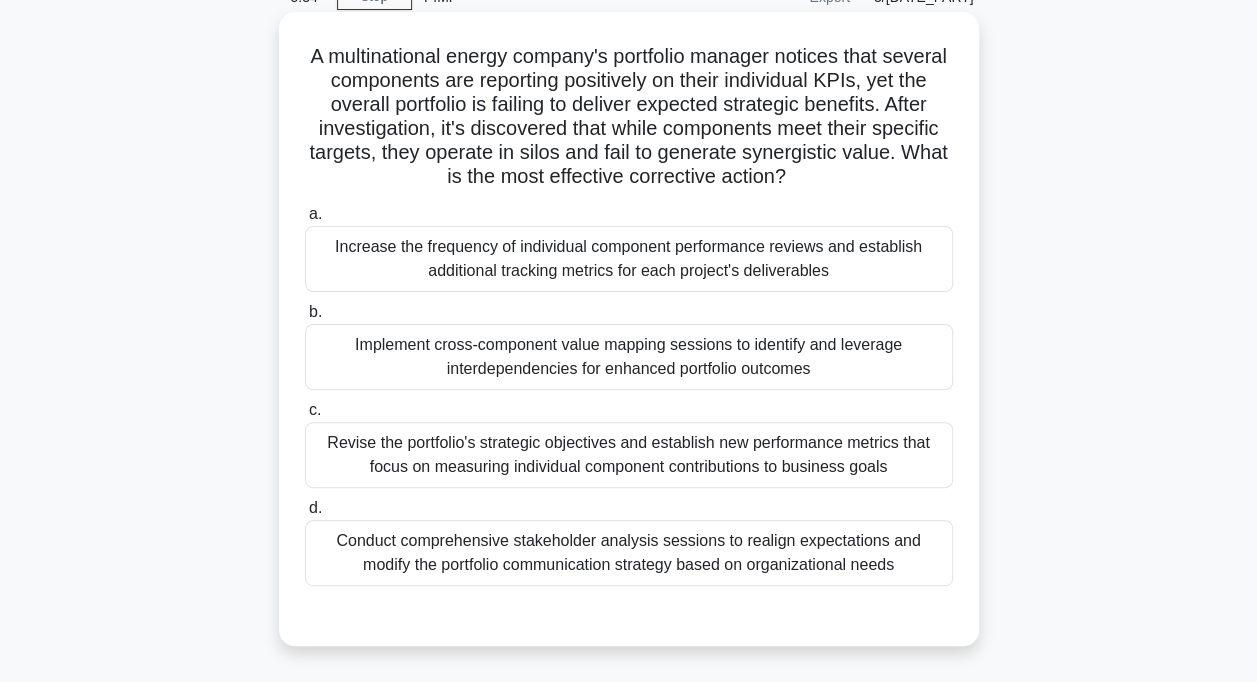scroll, scrollTop: 200, scrollLeft: 0, axis: vertical 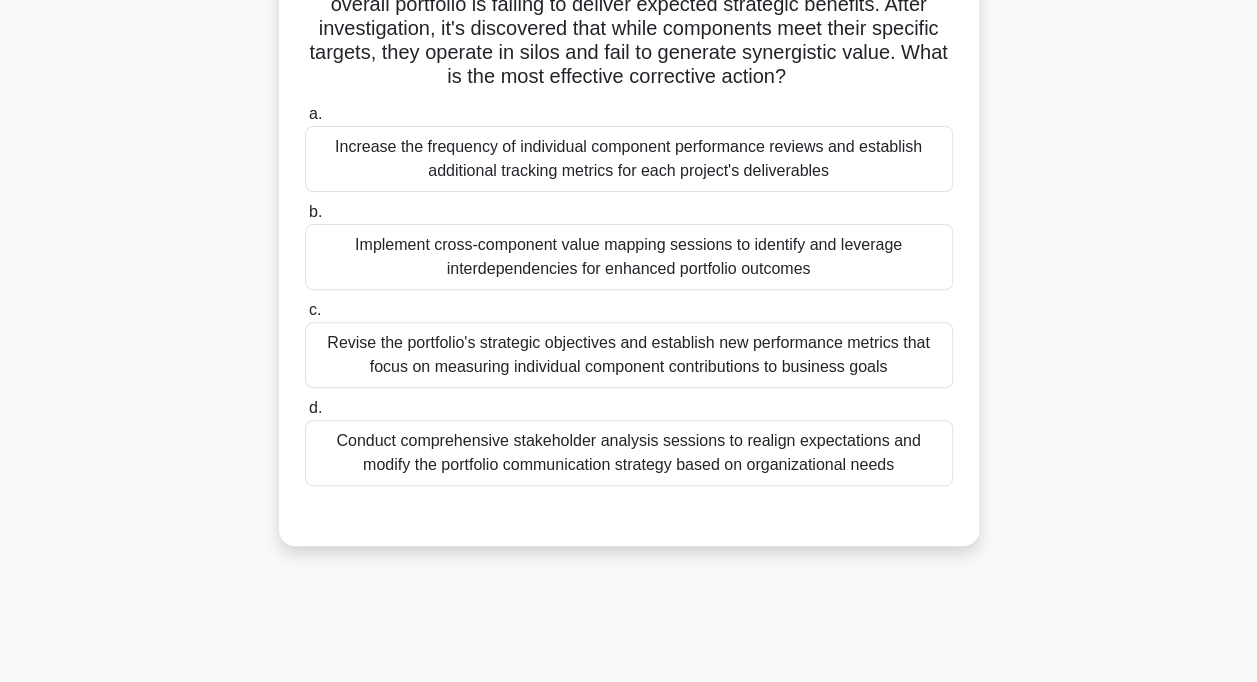 click on "Implement cross-component value mapping sessions to identify and leverage interdependencies for enhanced portfolio outcomes" at bounding box center (629, 257) 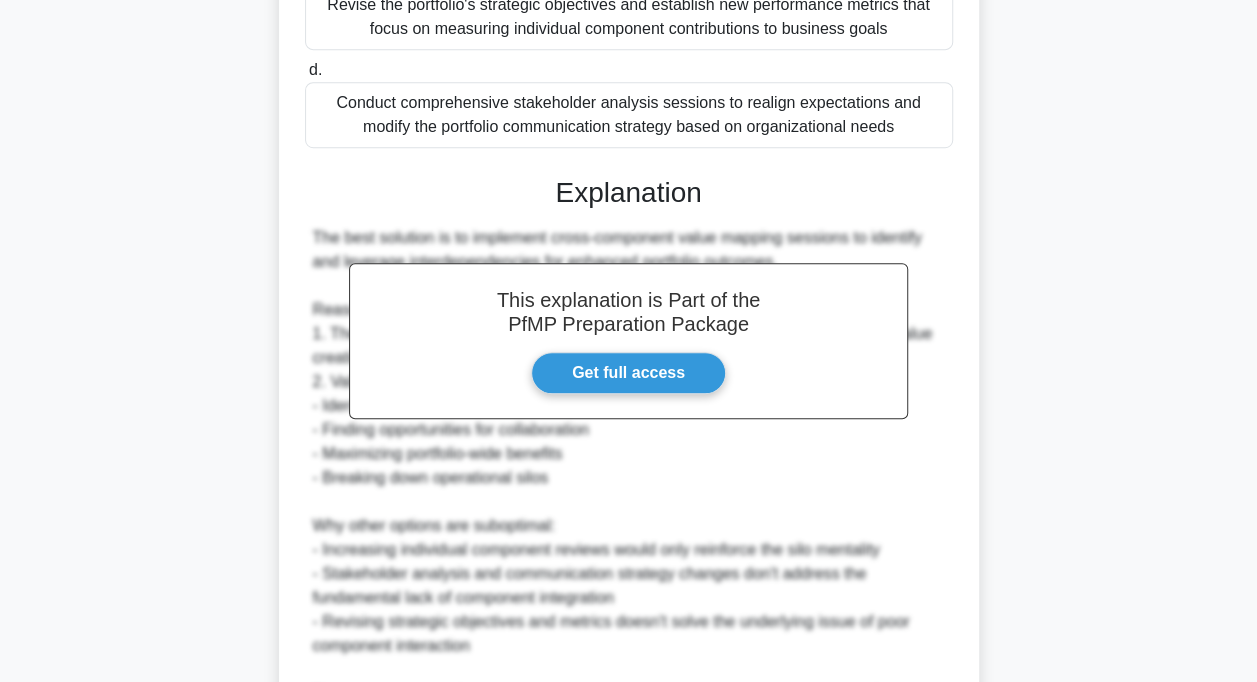 scroll, scrollTop: 812, scrollLeft: 0, axis: vertical 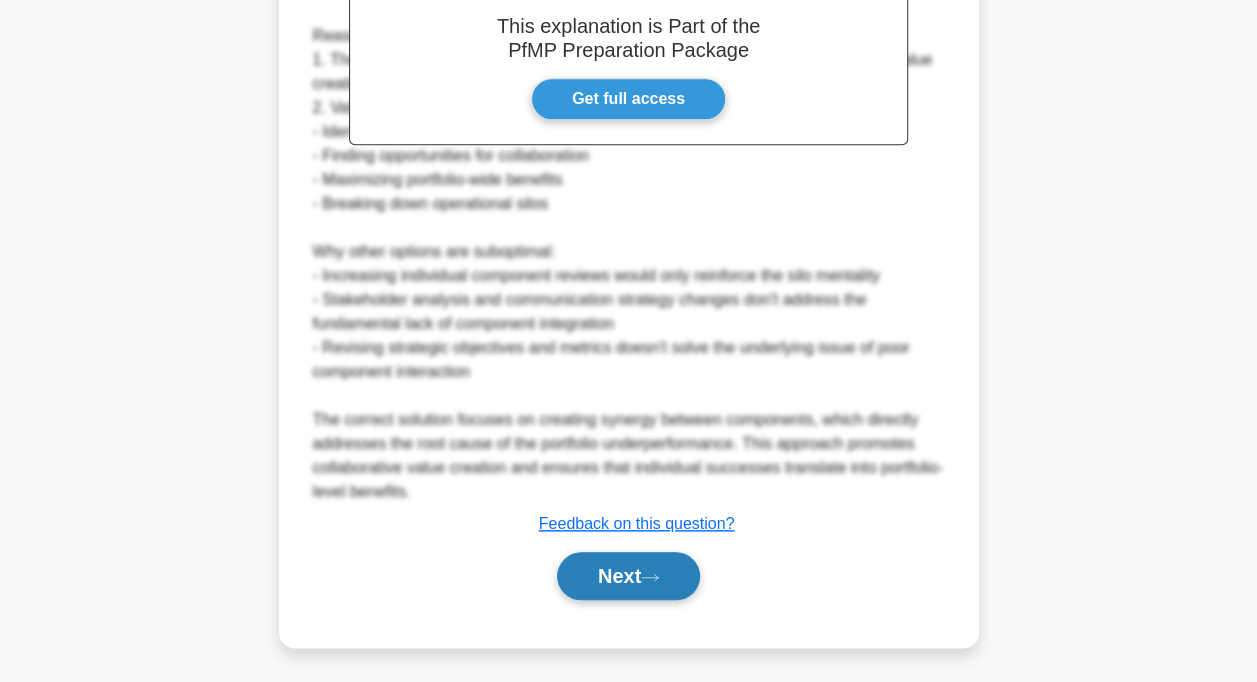 click on "Next" at bounding box center (628, 576) 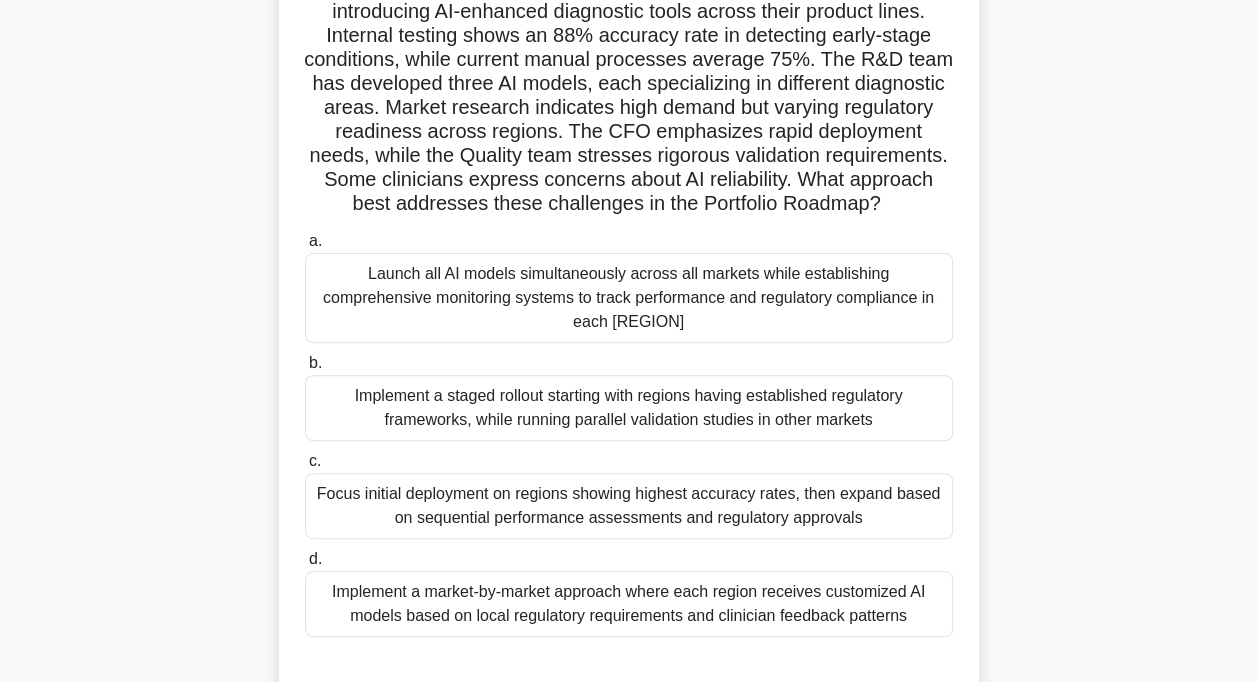 scroll, scrollTop: 200, scrollLeft: 0, axis: vertical 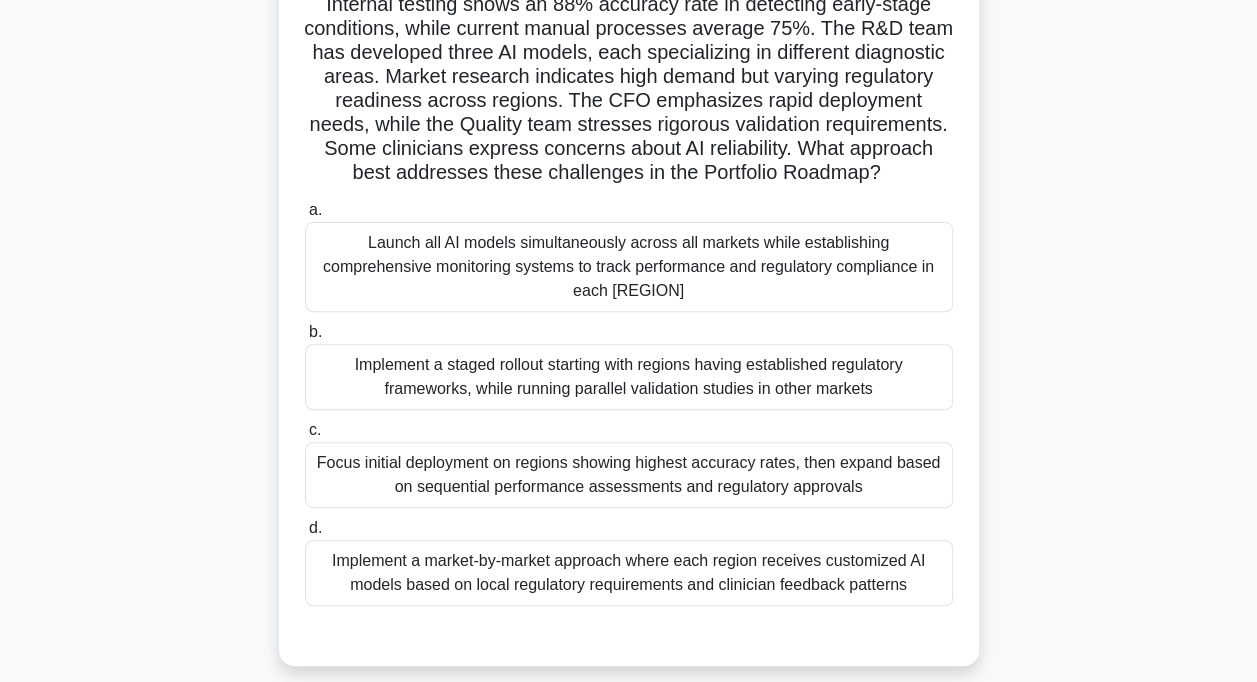 click on "Implement a staged rollout starting with regions having established regulatory frameworks, while running parallel validation studies in other markets" at bounding box center [629, 377] 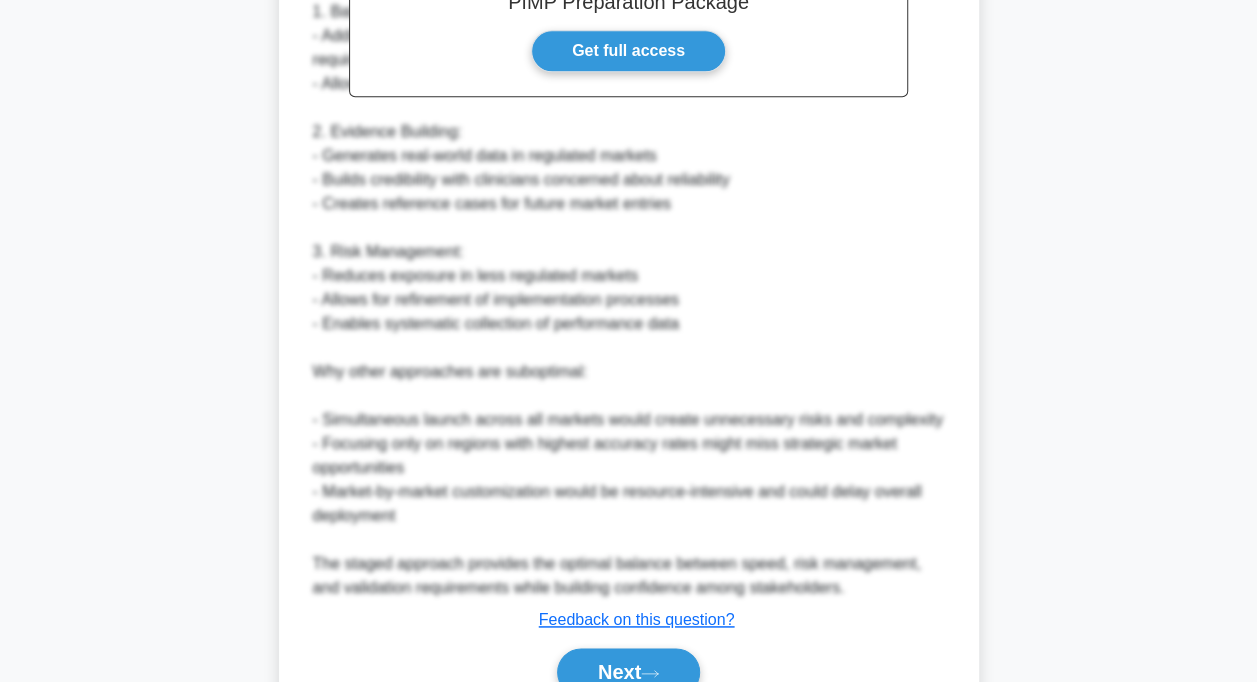 scroll, scrollTop: 1076, scrollLeft: 0, axis: vertical 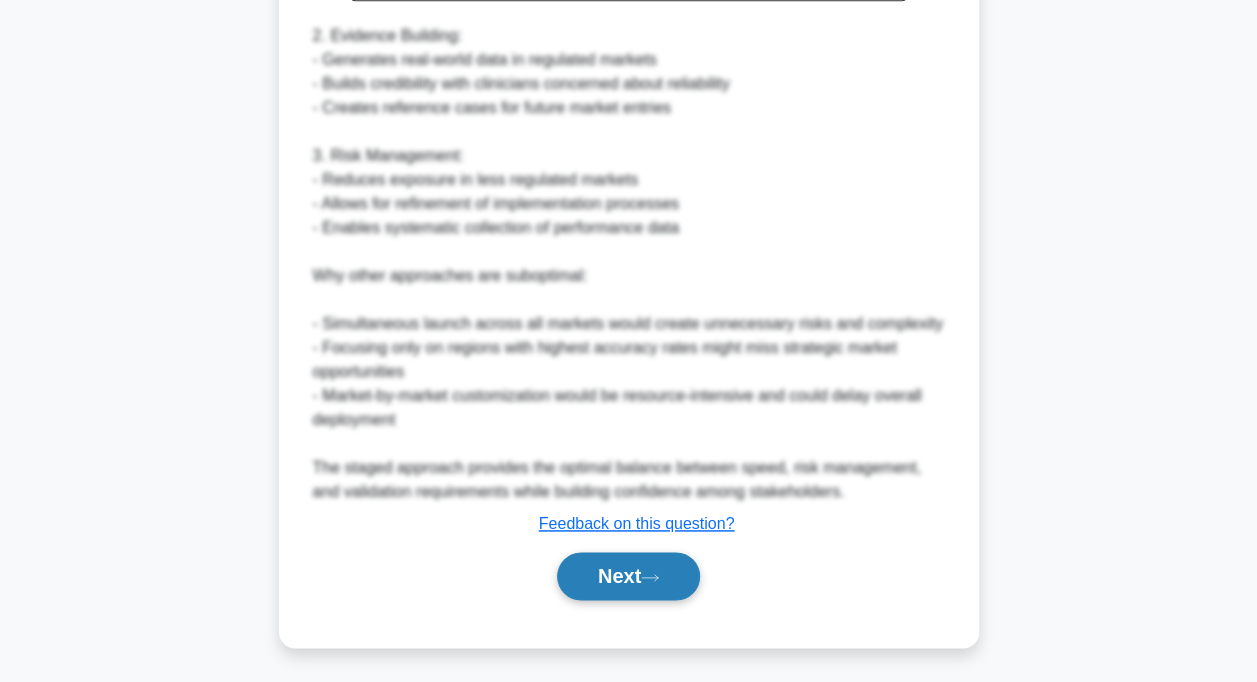 click on "Next" at bounding box center (628, 576) 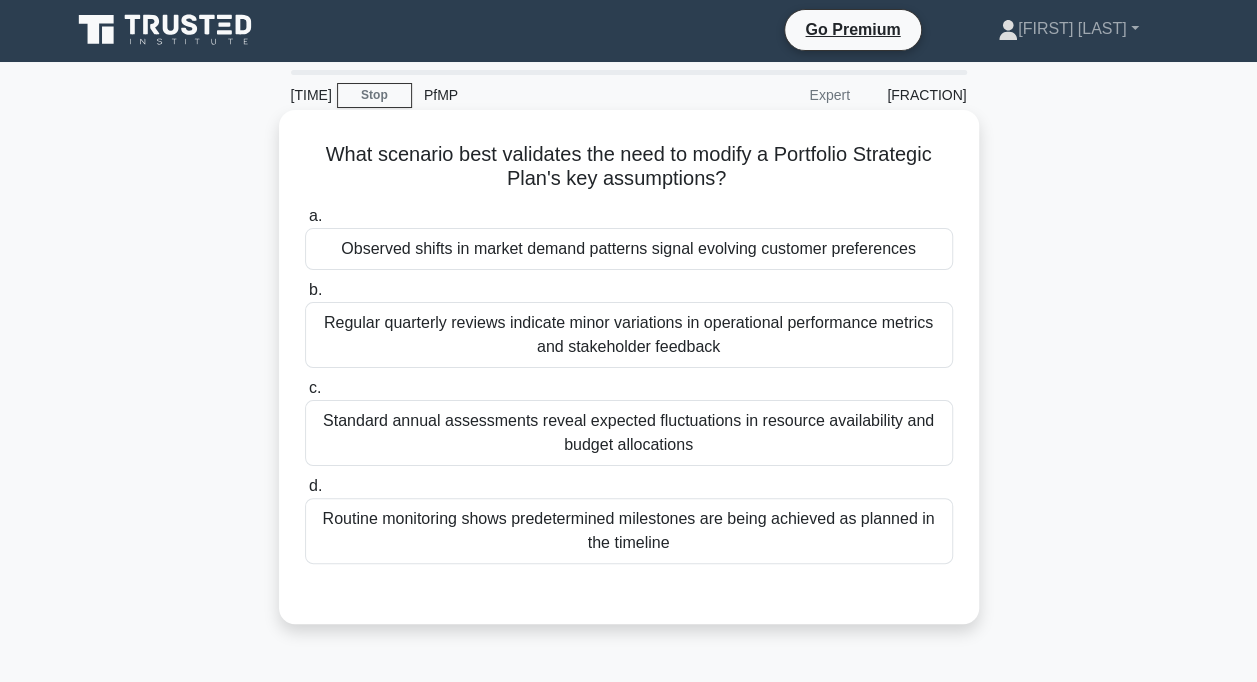scroll, scrollTop: 0, scrollLeft: 0, axis: both 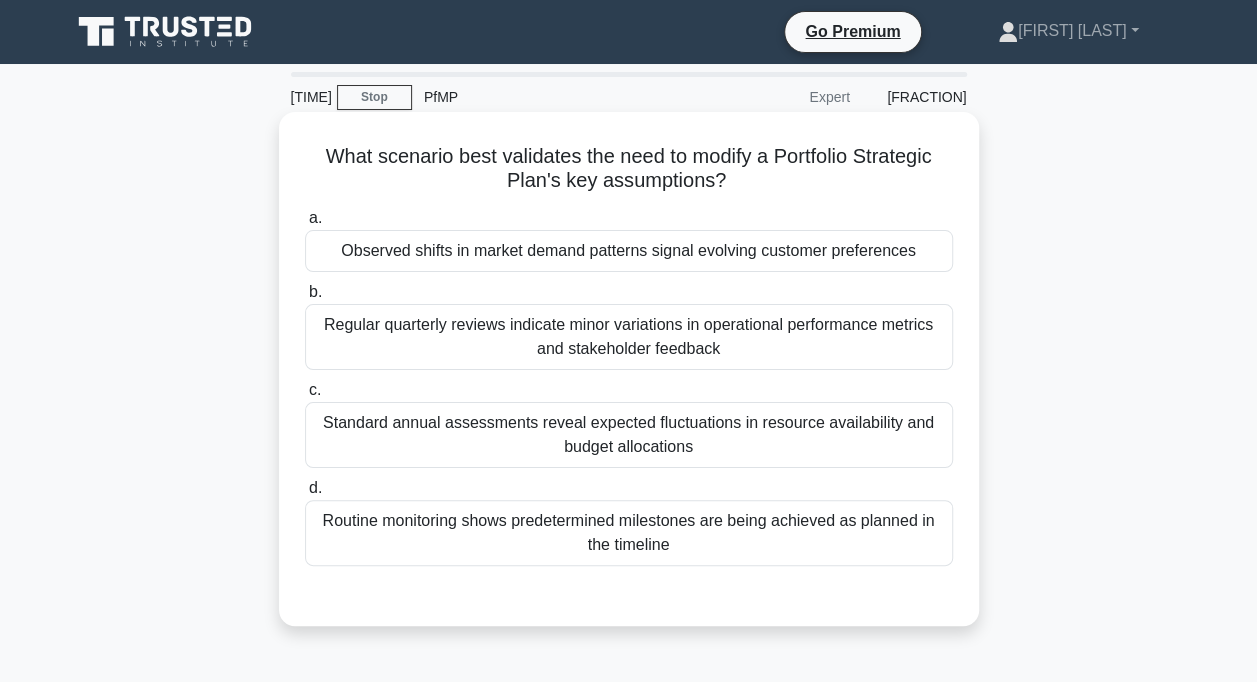 click on "Observed shifts in market demand patterns signal evolving customer preferences" at bounding box center [629, 251] 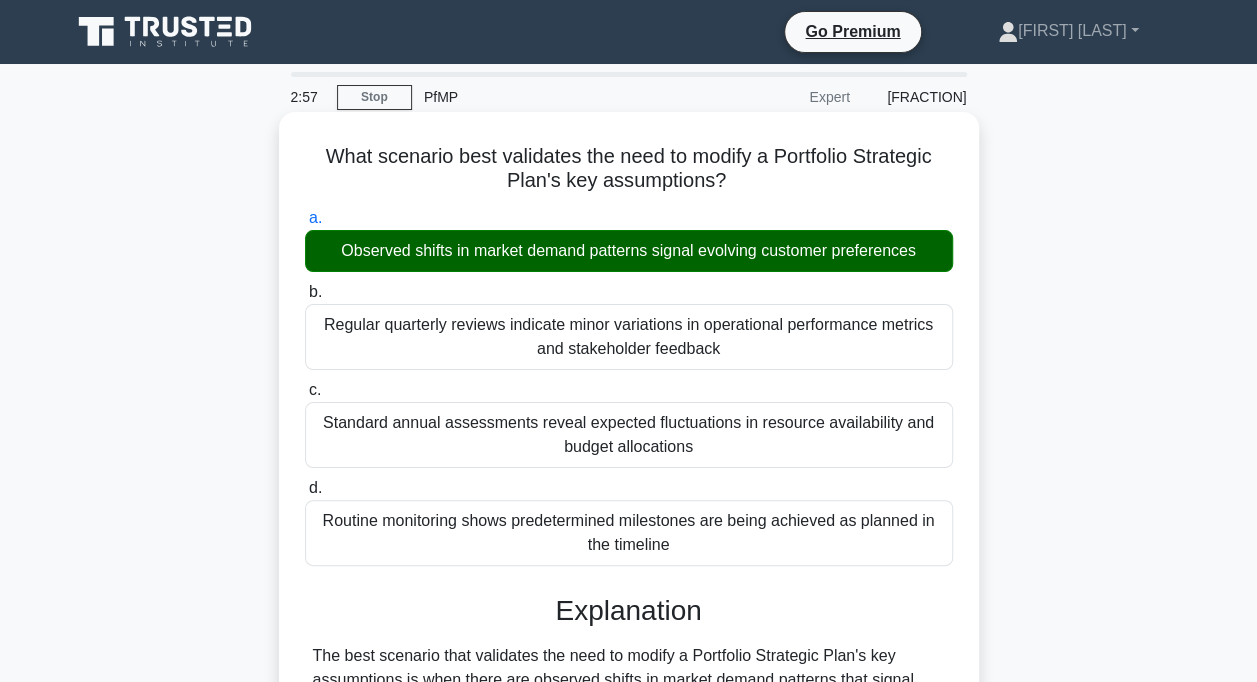 scroll, scrollTop: 644, scrollLeft: 0, axis: vertical 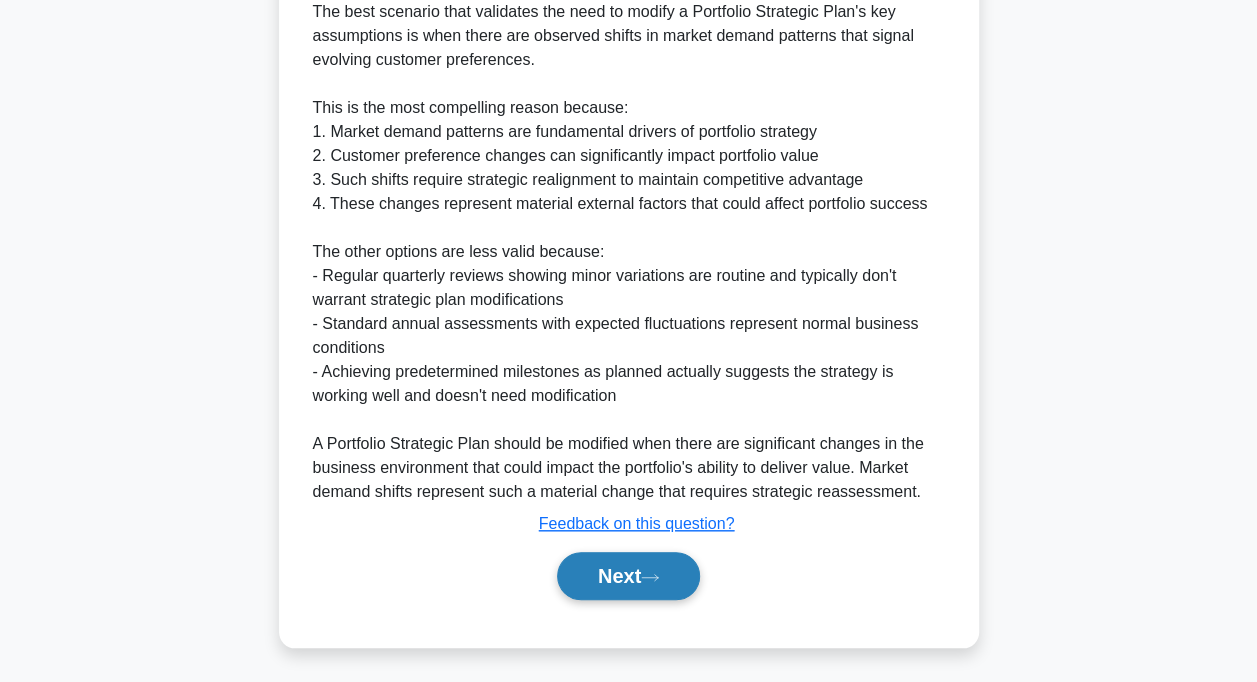 click on "Next" at bounding box center (628, 576) 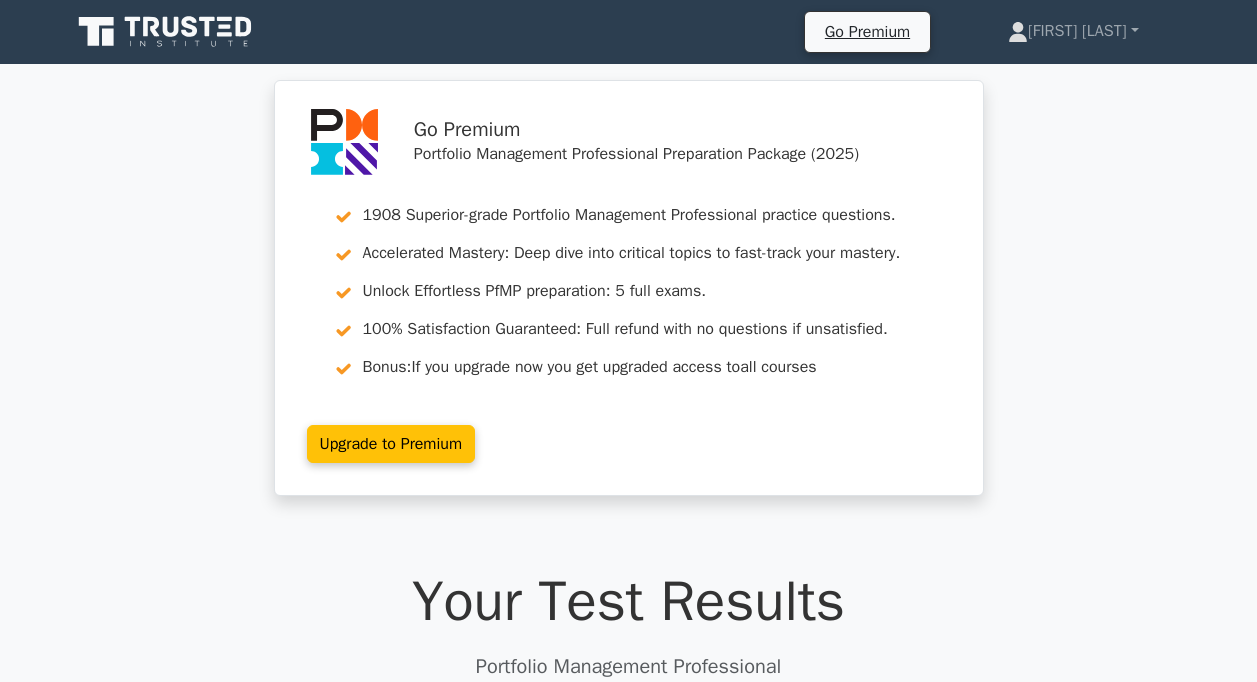 scroll, scrollTop: 0, scrollLeft: 0, axis: both 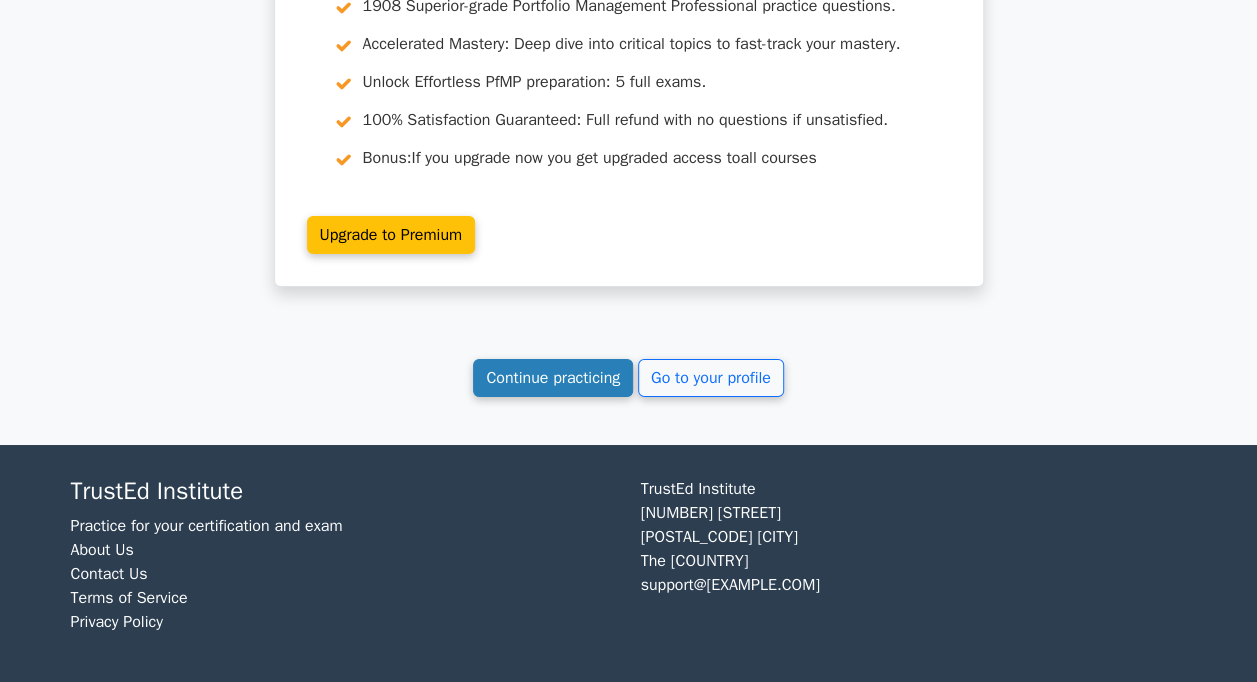 click on "Continue practicing" at bounding box center (553, 378) 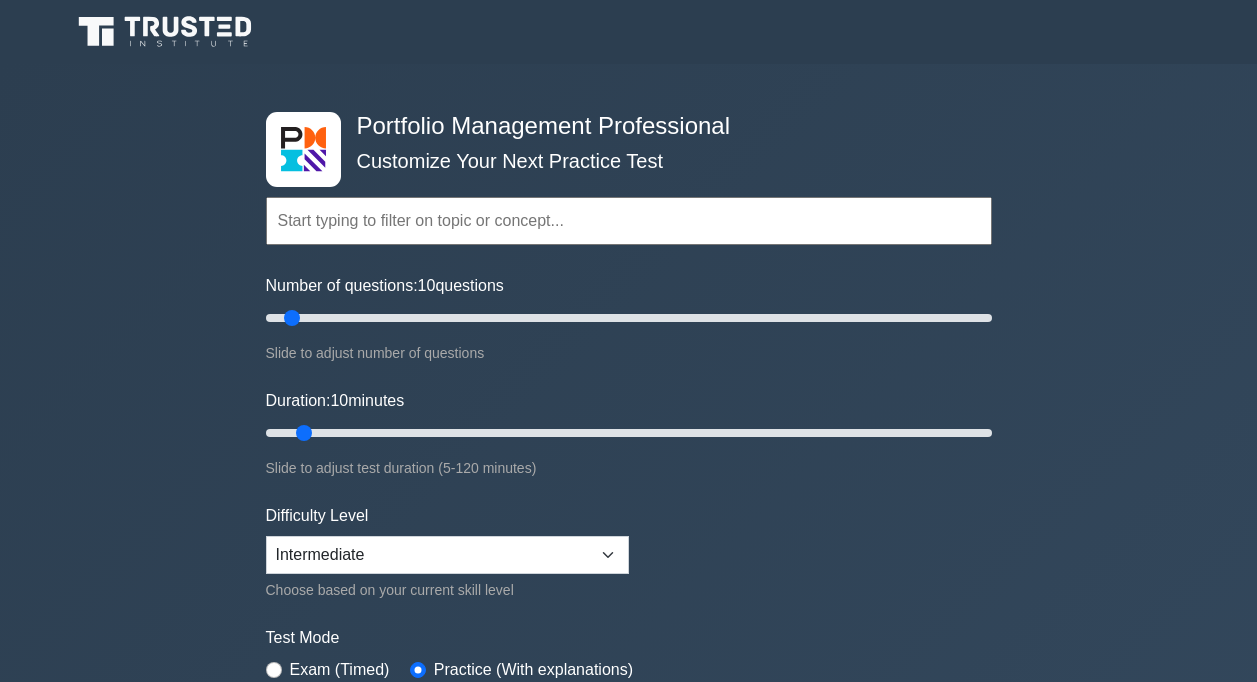 scroll, scrollTop: 0, scrollLeft: 0, axis: both 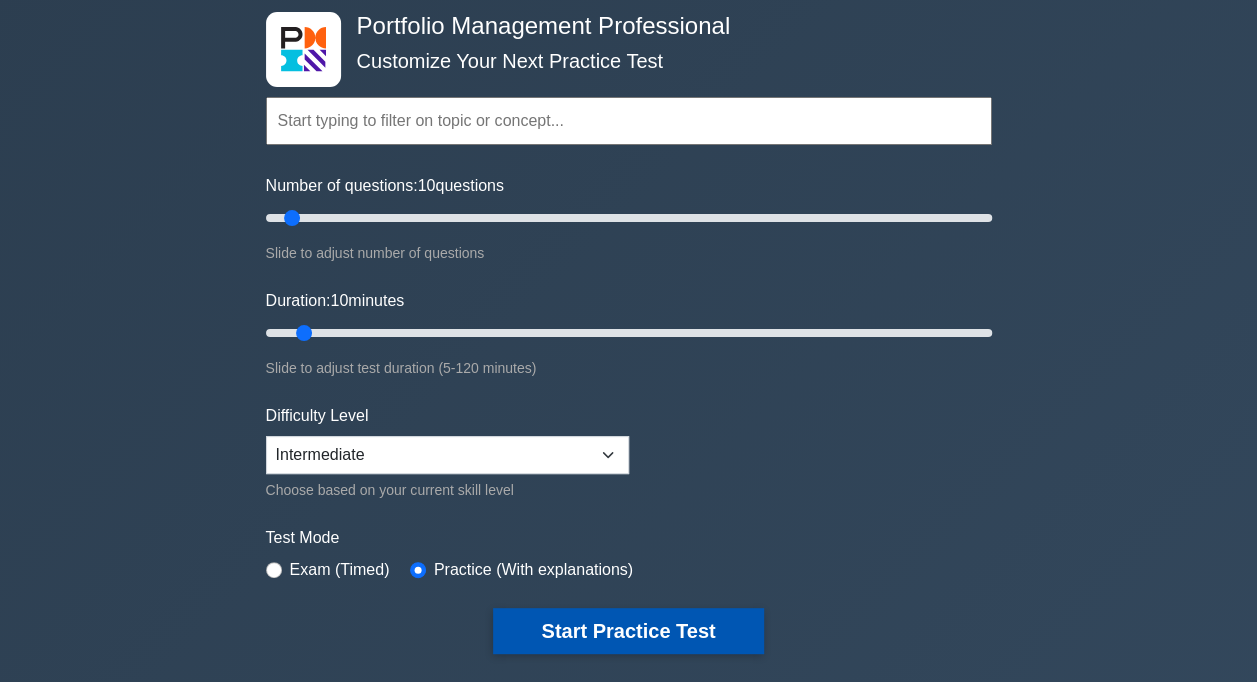 click on "Start Practice Test" at bounding box center (628, 631) 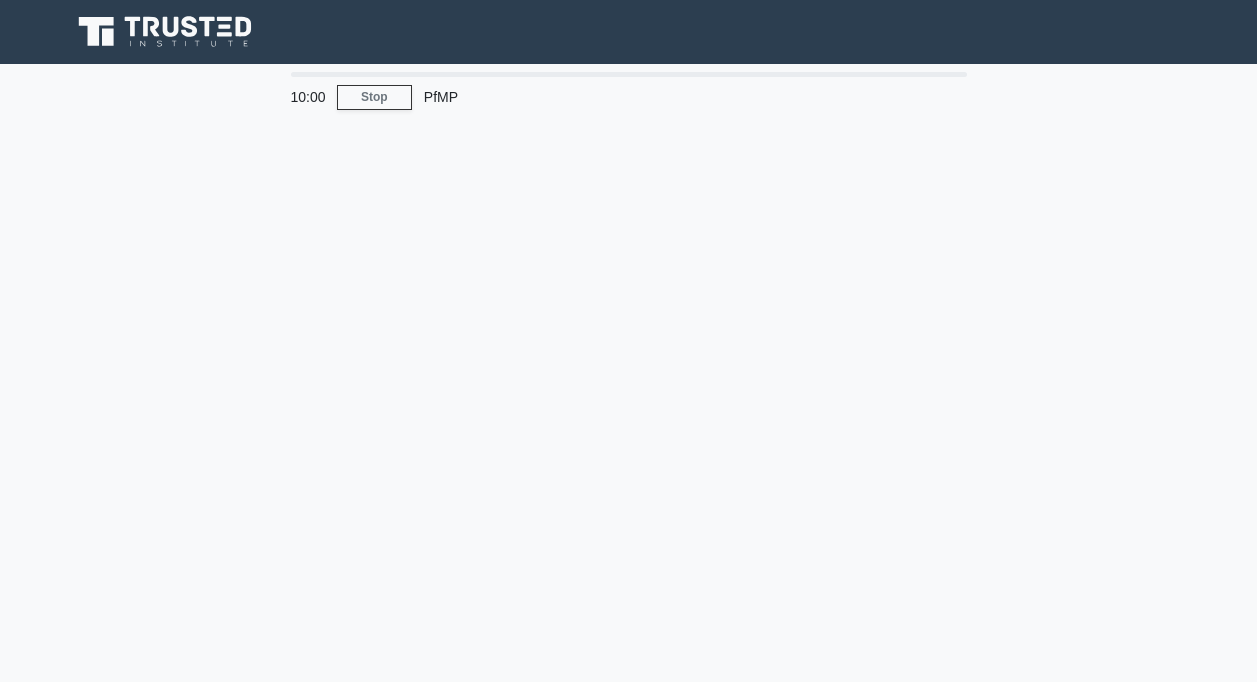 scroll, scrollTop: 0, scrollLeft: 0, axis: both 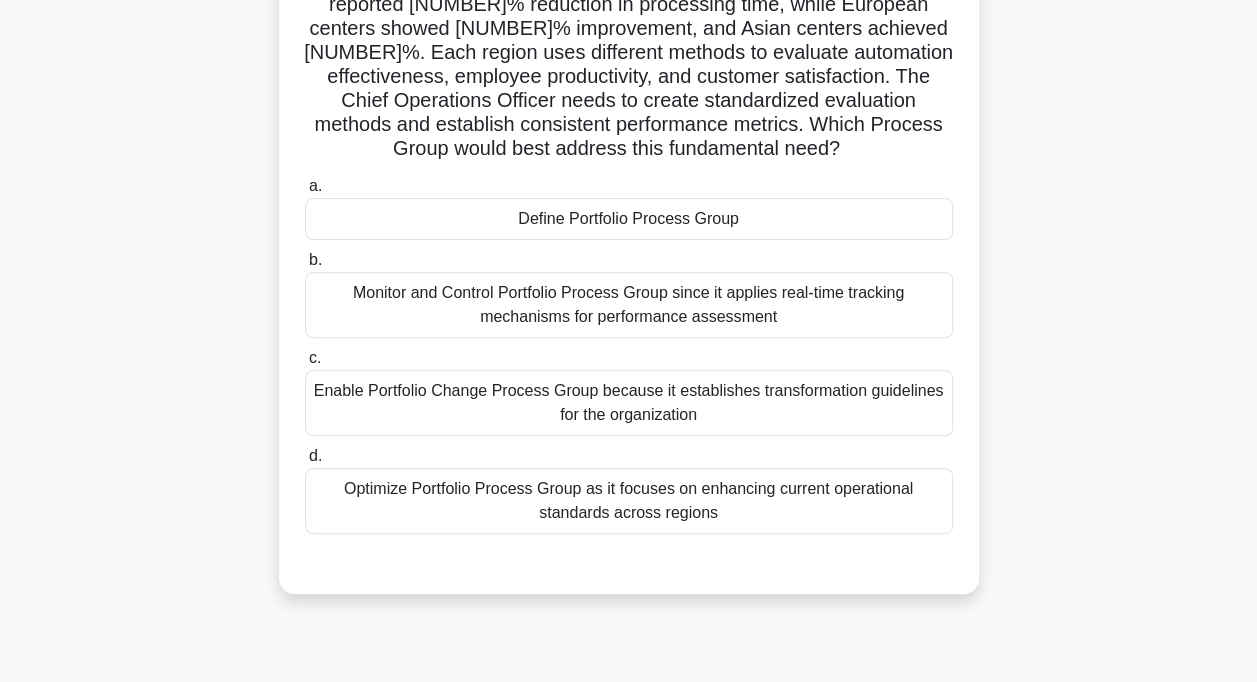 click on "Define Portfolio Process Group" at bounding box center [629, 219] 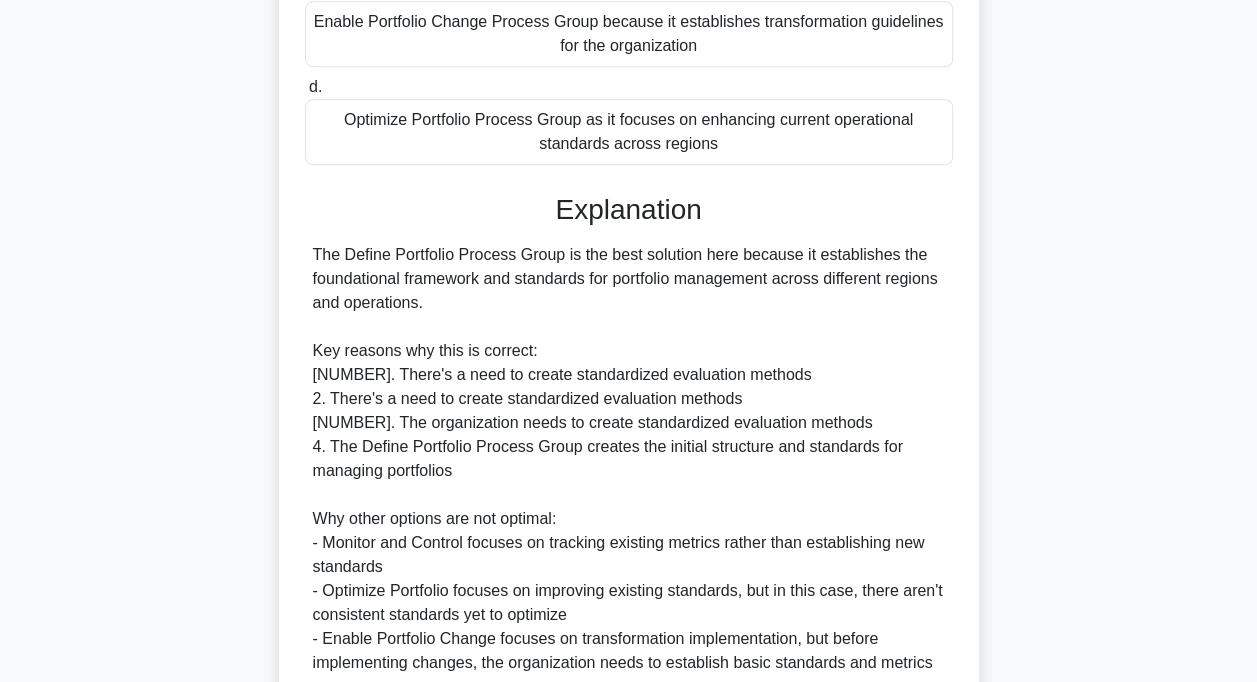 scroll, scrollTop: 836, scrollLeft: 0, axis: vertical 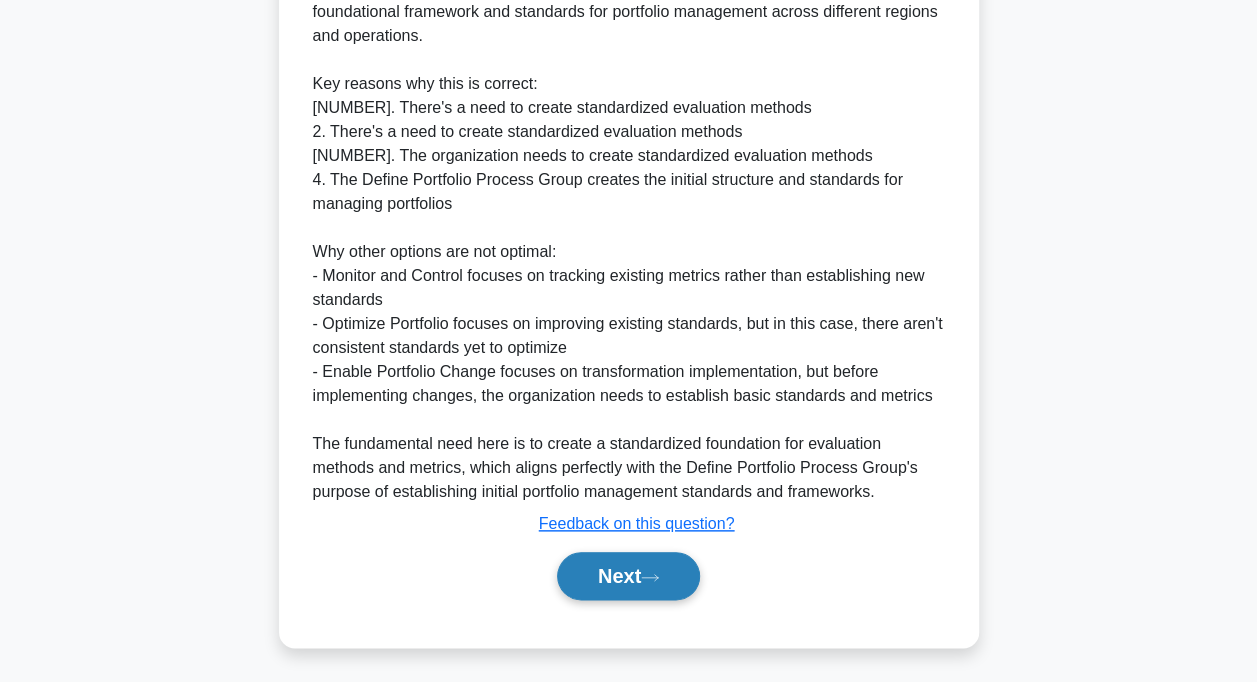 click on "Next" at bounding box center (628, 576) 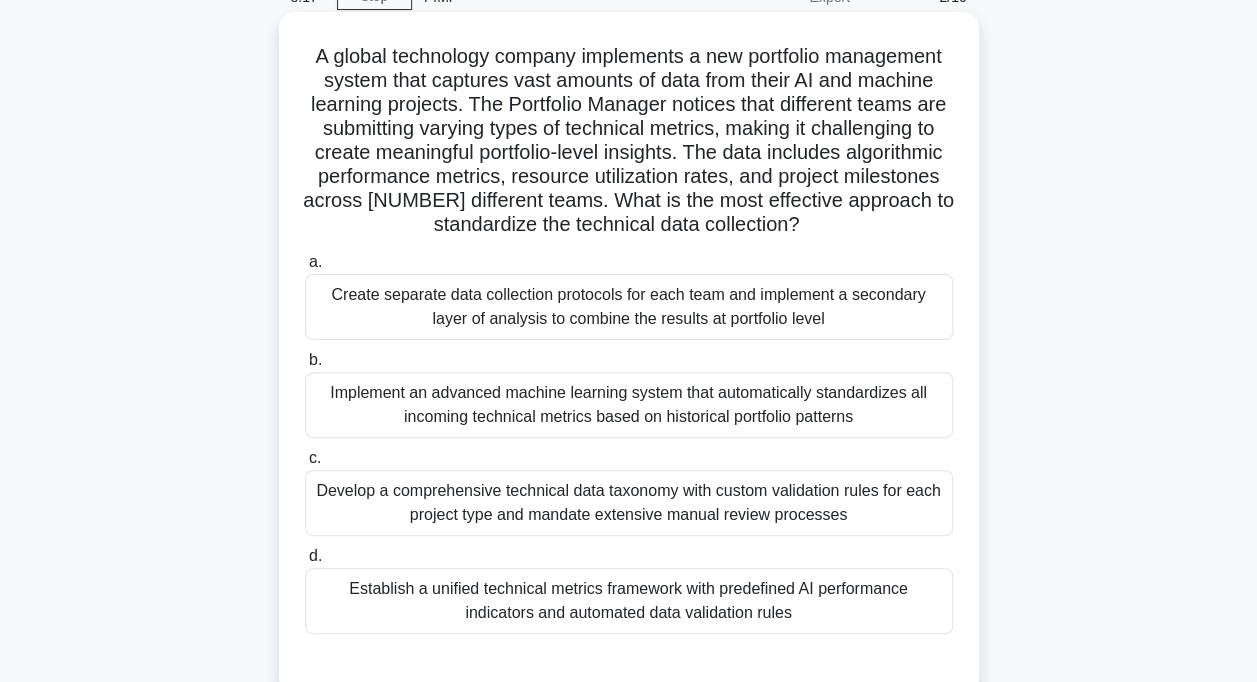 scroll, scrollTop: 200, scrollLeft: 0, axis: vertical 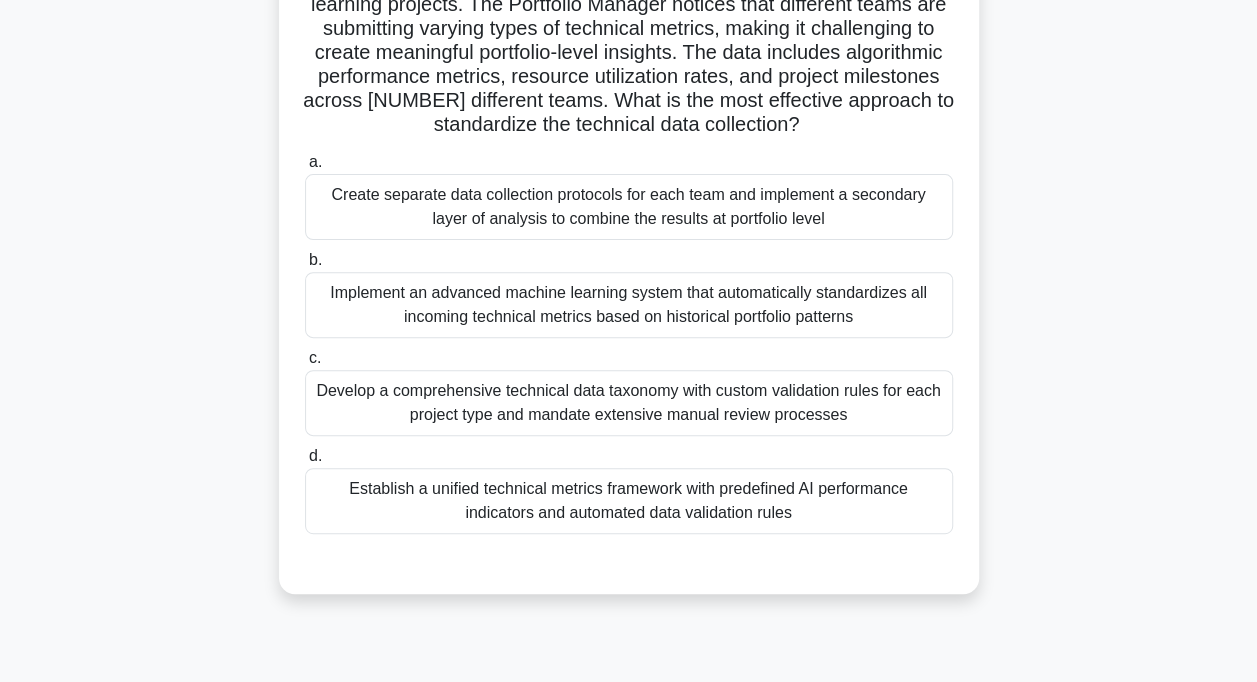 click on "Establish a unified technical metrics framework with predefined AI performance indicators and automated data validation rules" at bounding box center (629, 501) 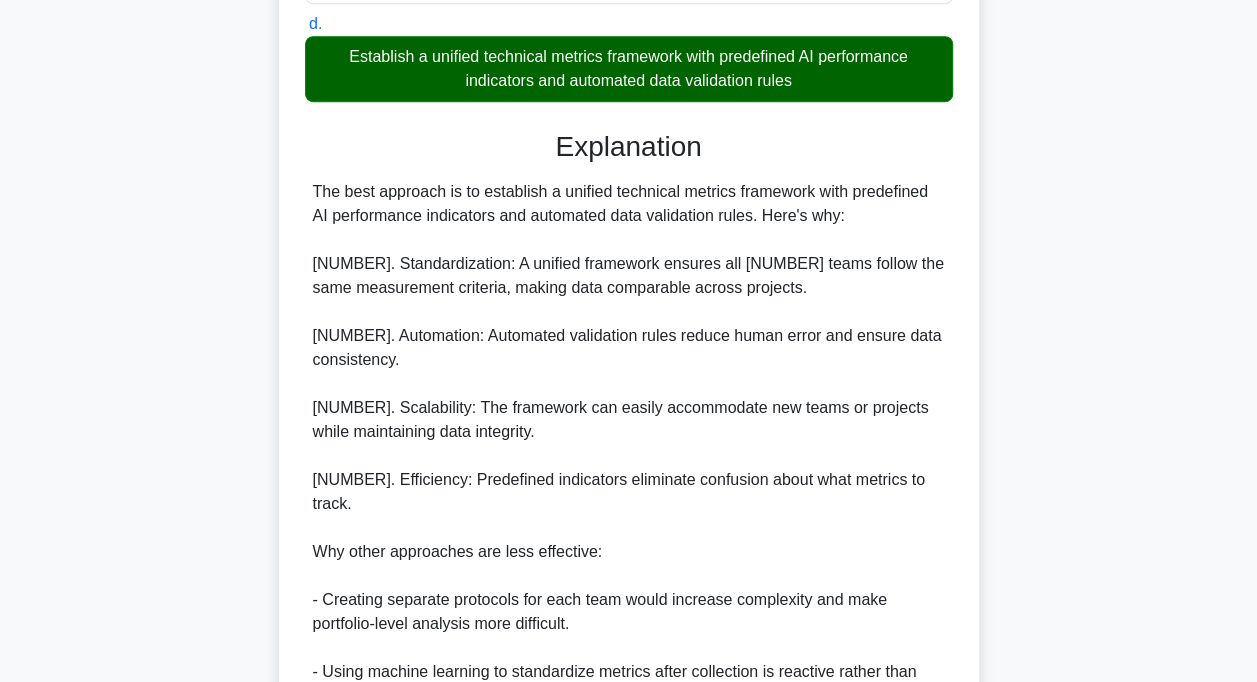 scroll, scrollTop: 932, scrollLeft: 0, axis: vertical 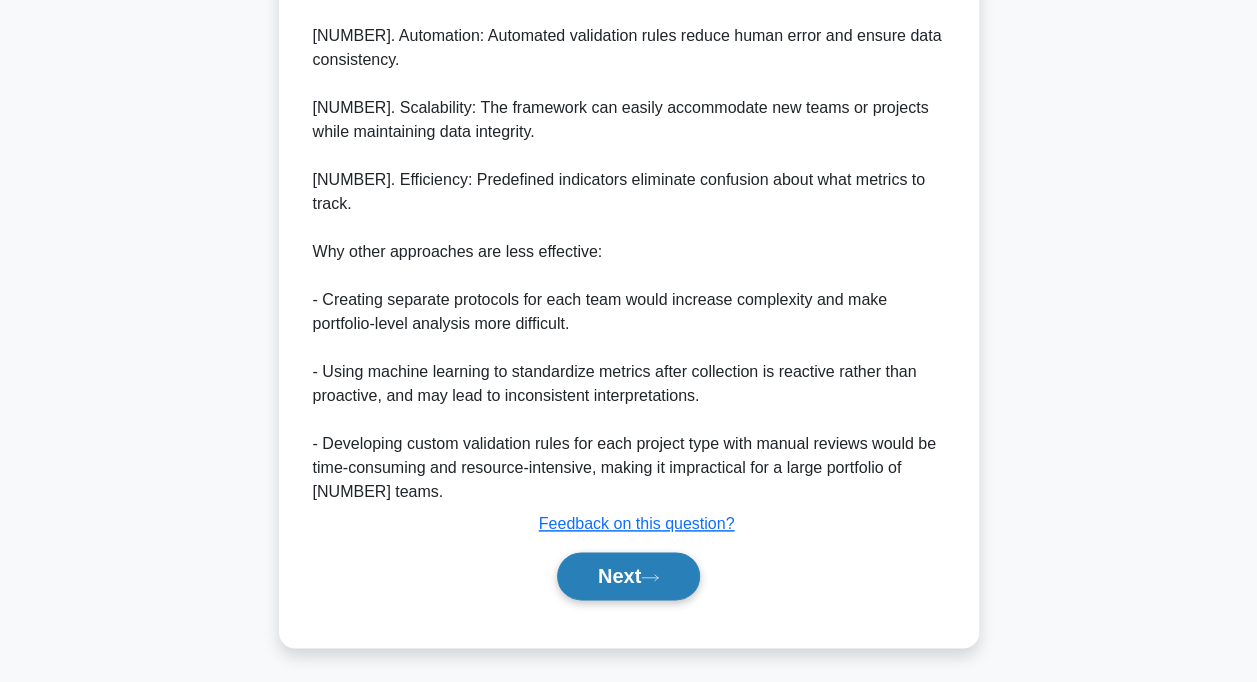 click on "Next" at bounding box center (628, 576) 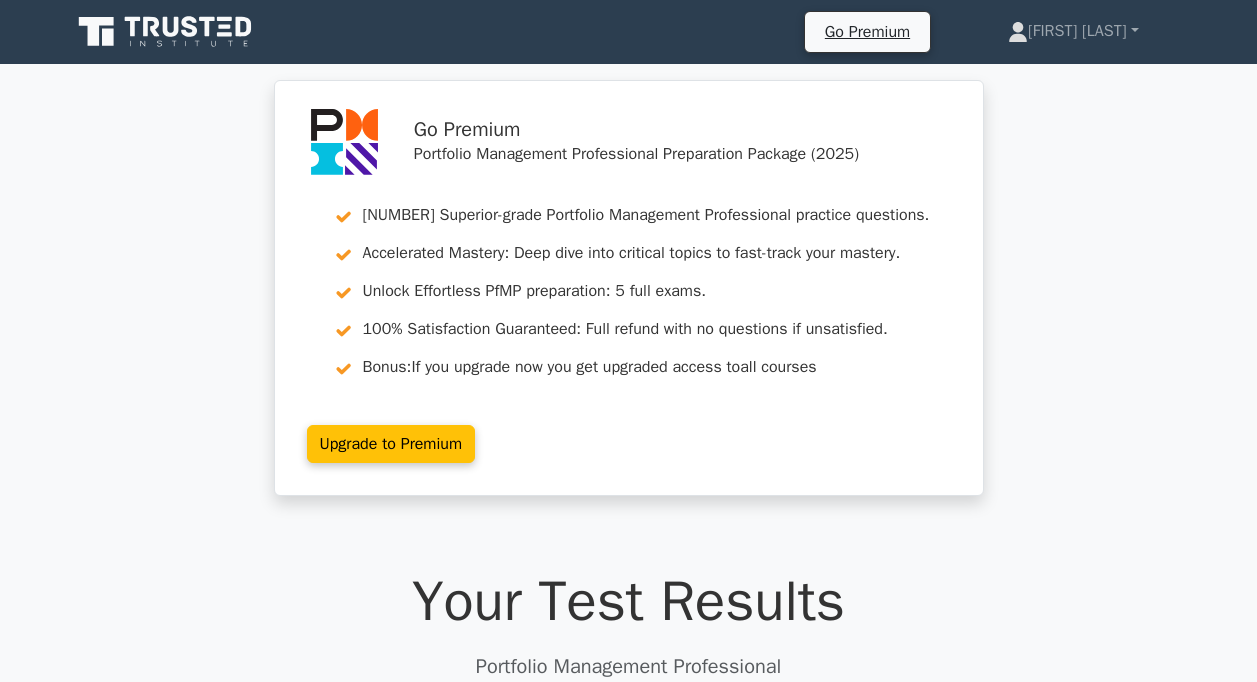 scroll, scrollTop: 0, scrollLeft: 0, axis: both 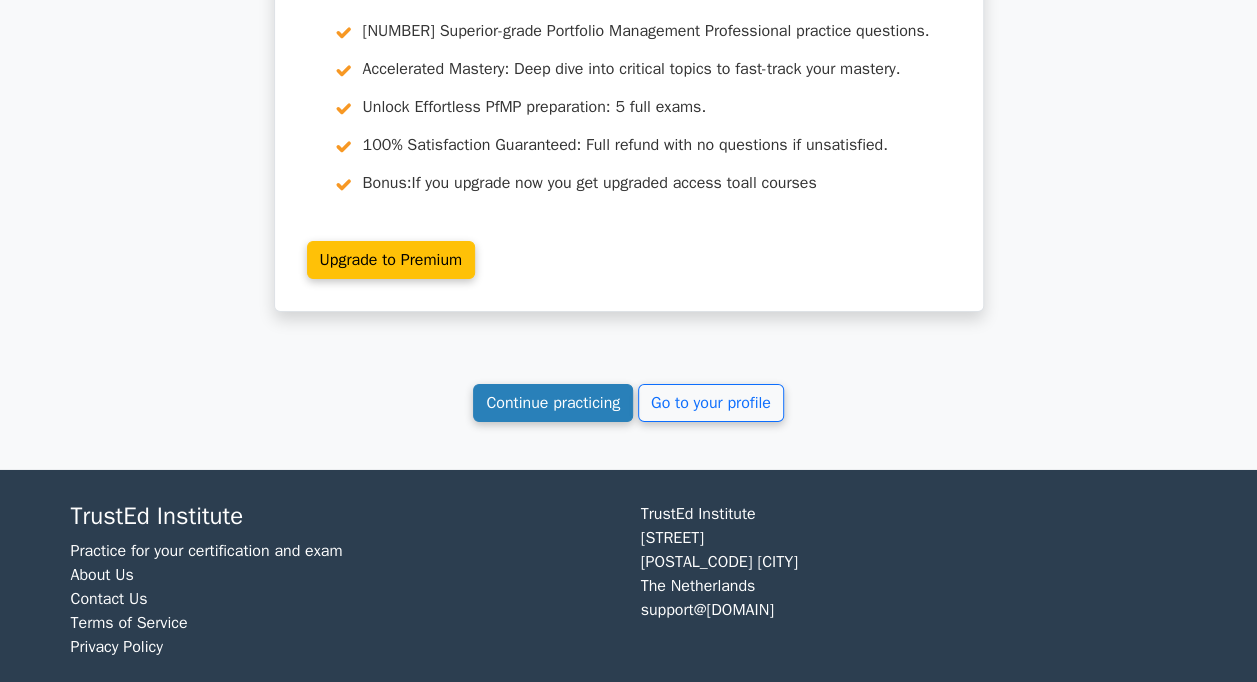 click on "Continue practicing" at bounding box center [553, 403] 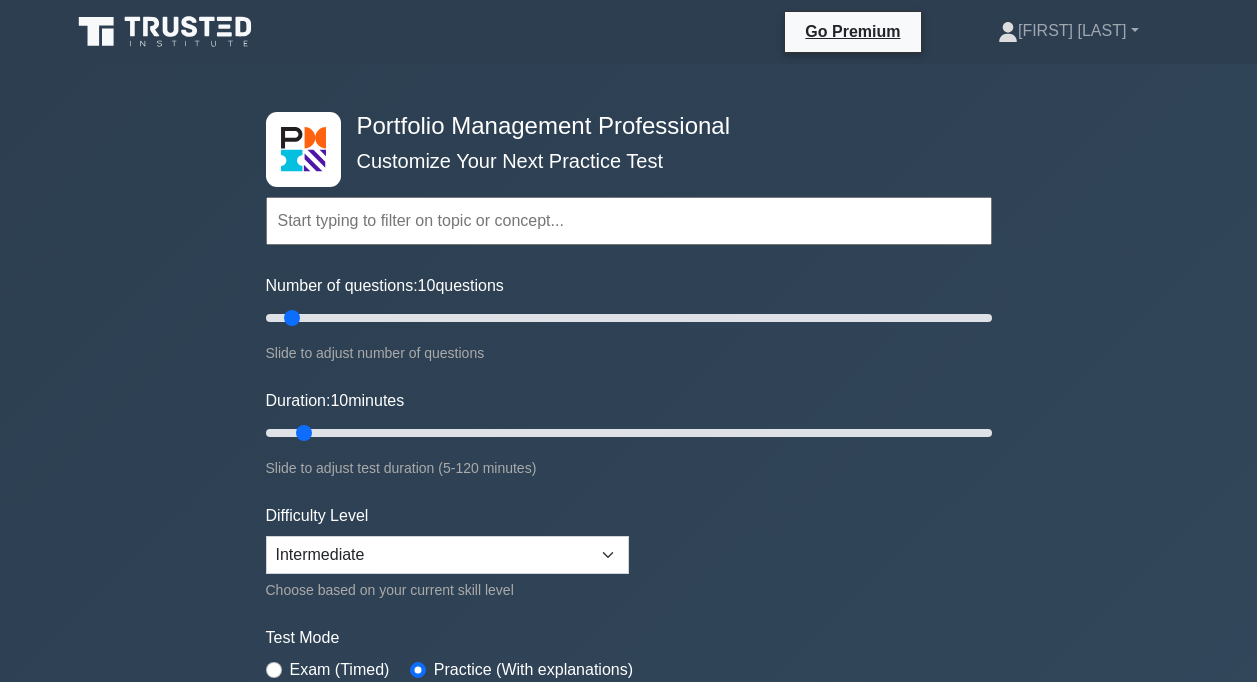 scroll, scrollTop: 0, scrollLeft: 0, axis: both 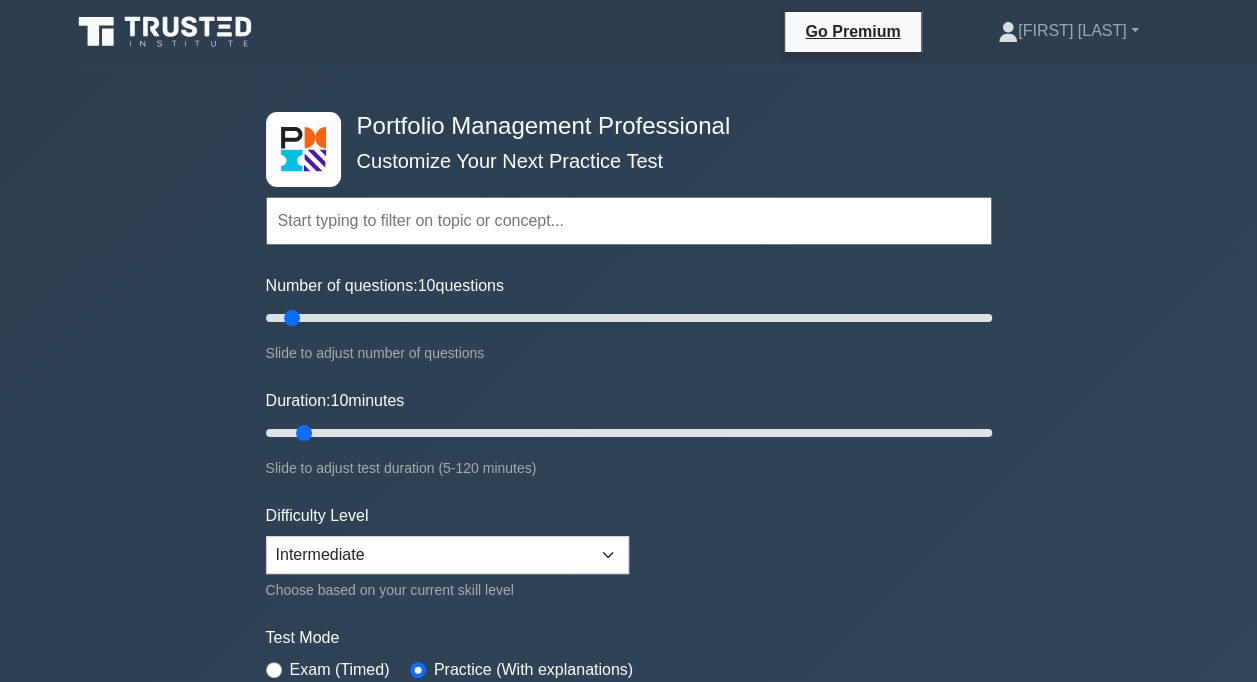 click on "Topics
Portfolio Management Process Groups
Portfolio Strategic Management
Portfolio Governance Management
Portfolio Performance Management
Portfolio Communication Management
Portfolio Risk Management
Concepts
Process Groups (Portfolio Management Process Groups)
10 10" at bounding box center [629, 445] 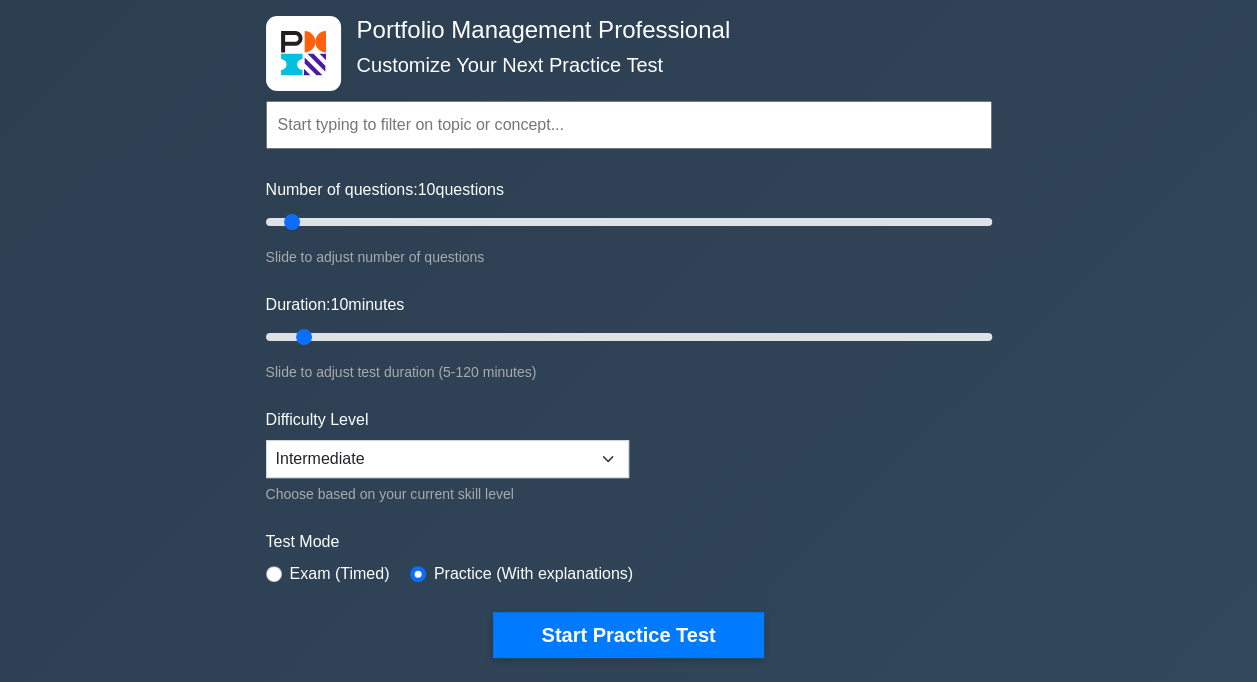 scroll, scrollTop: 200, scrollLeft: 0, axis: vertical 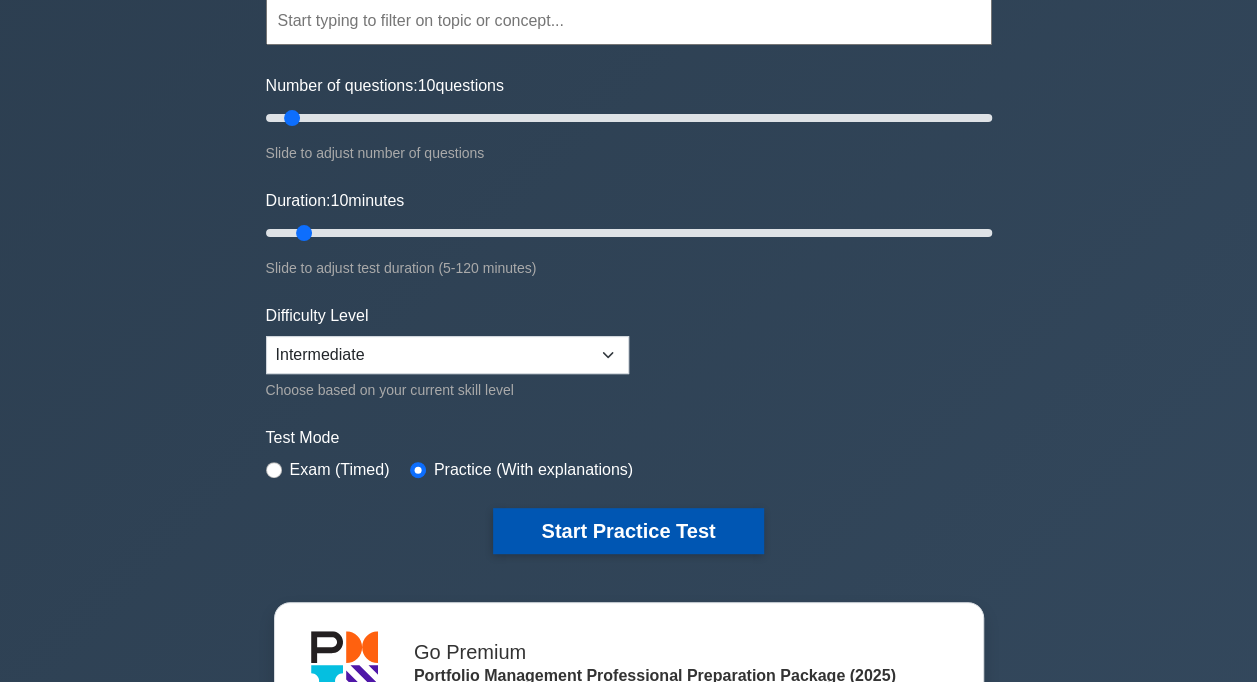 click on "Start Practice Test" at bounding box center (628, 531) 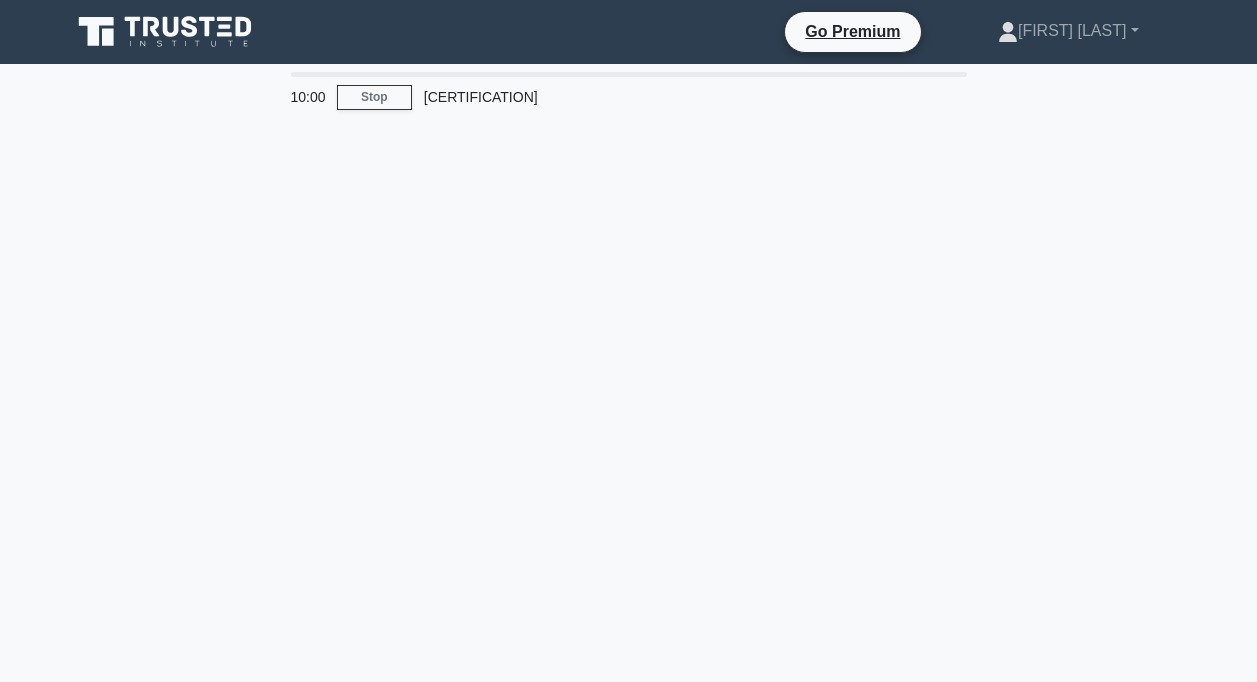 scroll, scrollTop: 0, scrollLeft: 0, axis: both 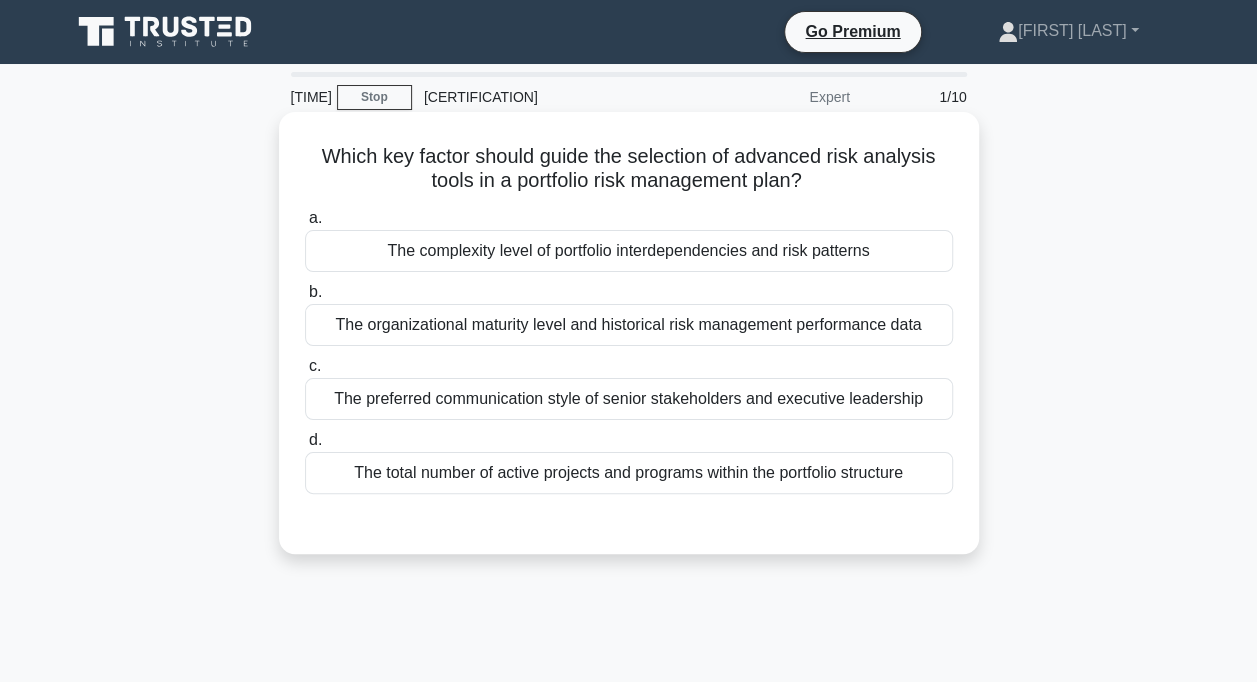 click on "The complexity level of portfolio interdependencies and risk patterns" at bounding box center [629, 251] 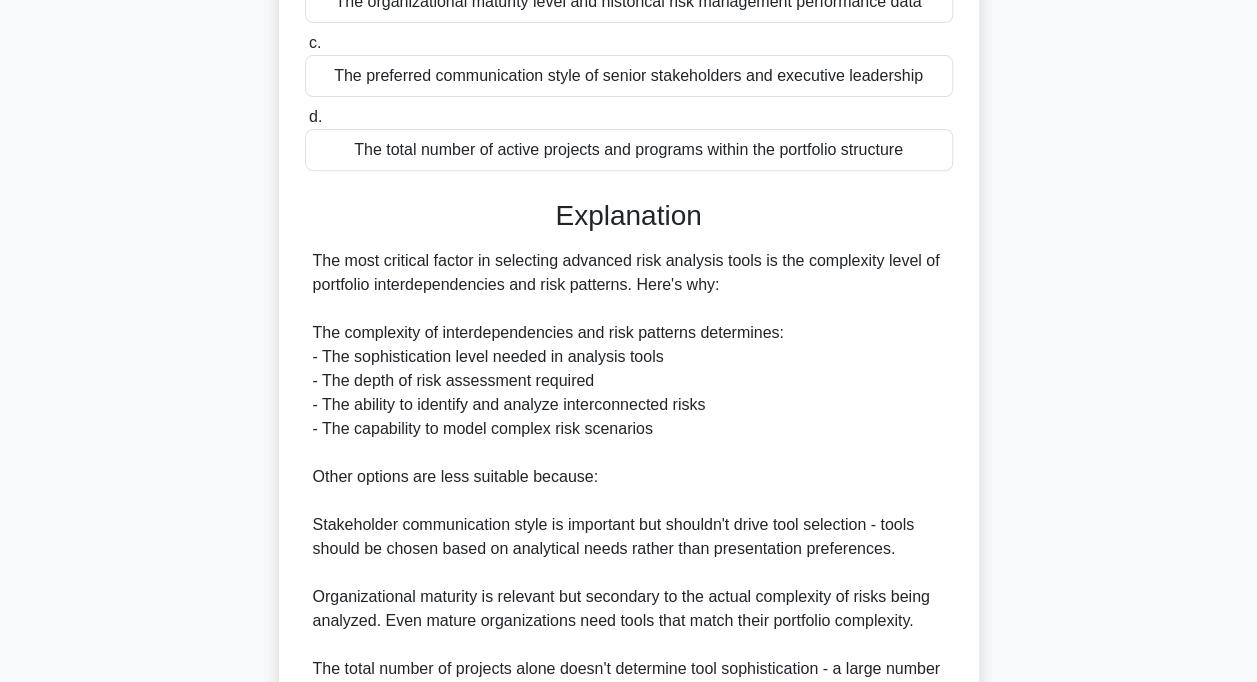 scroll, scrollTop: 548, scrollLeft: 0, axis: vertical 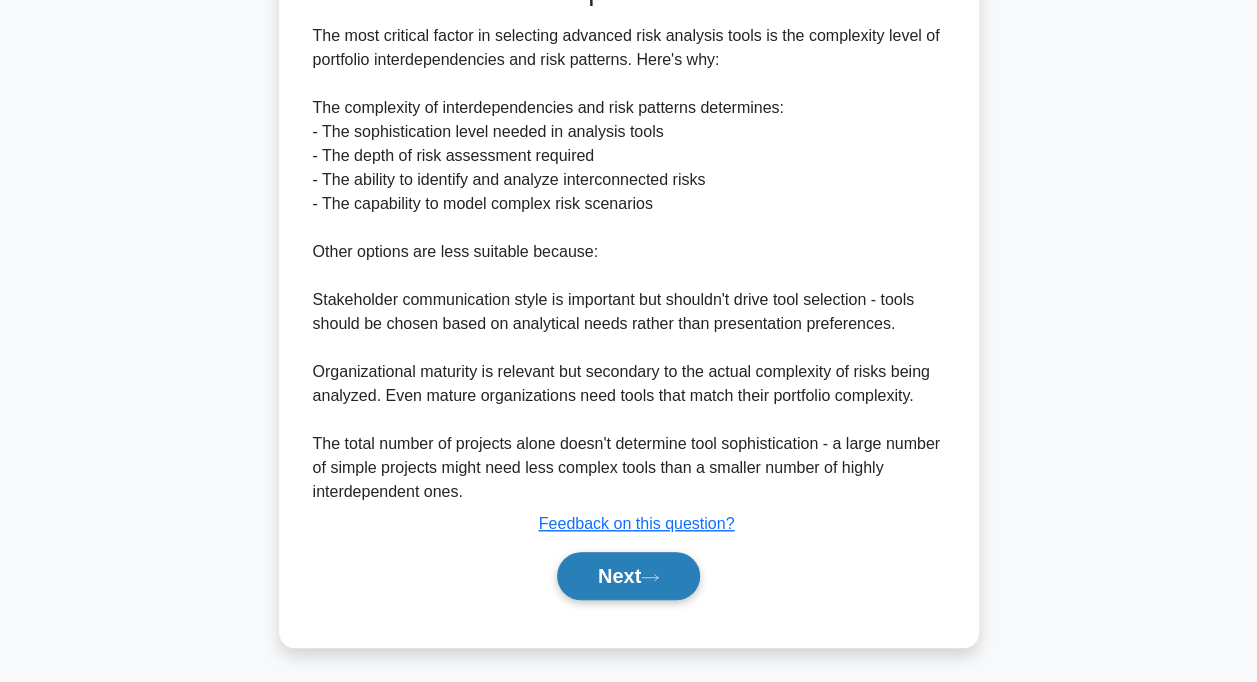 click on "Next" at bounding box center [628, 576] 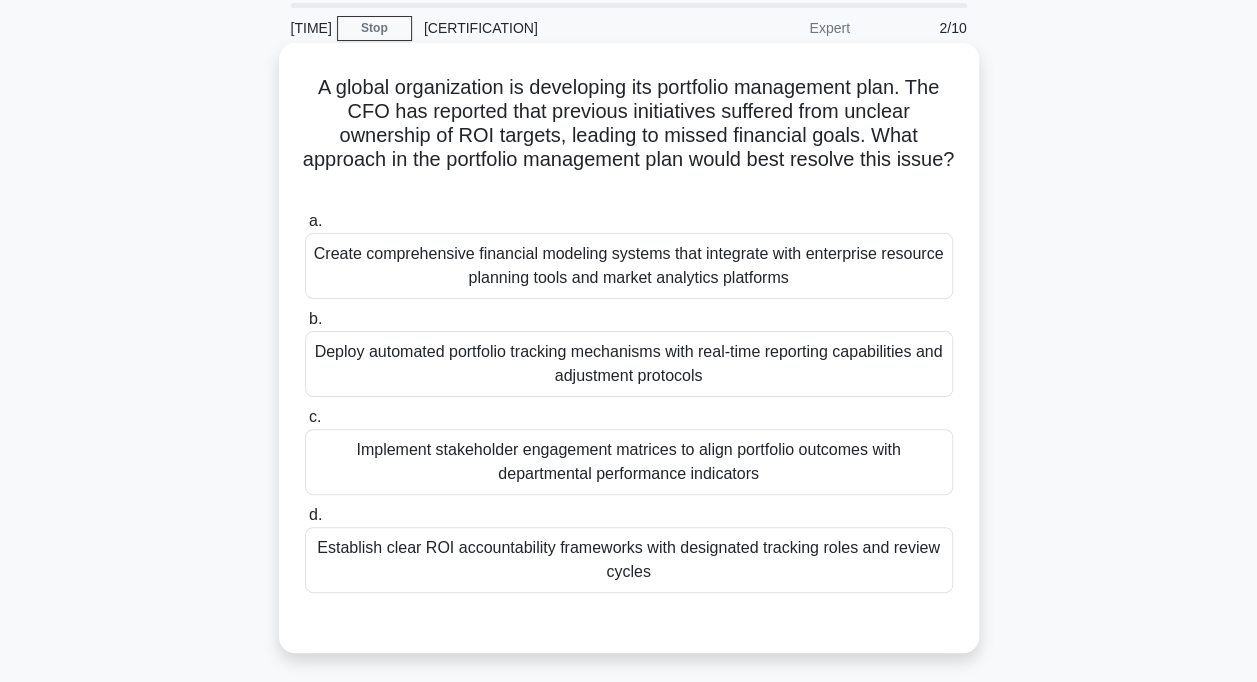 scroll, scrollTop: 100, scrollLeft: 0, axis: vertical 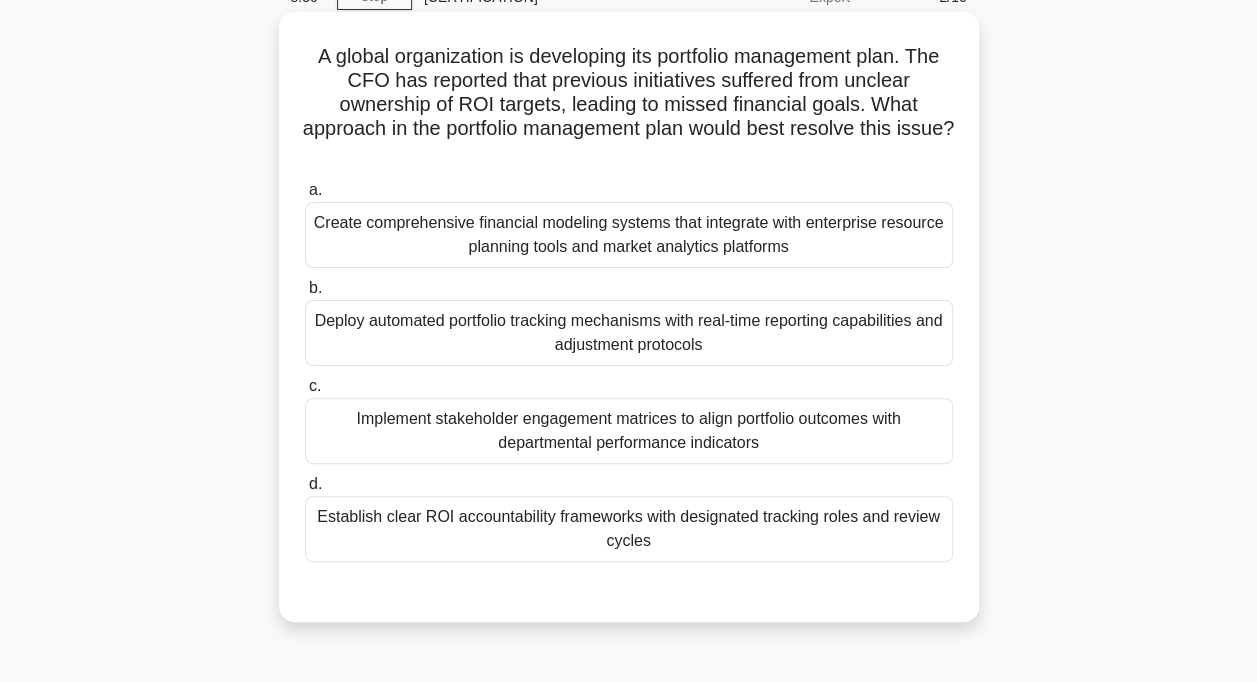 click on "Establish clear ROI accountability frameworks with designated tracking roles and review cycles" at bounding box center [629, 529] 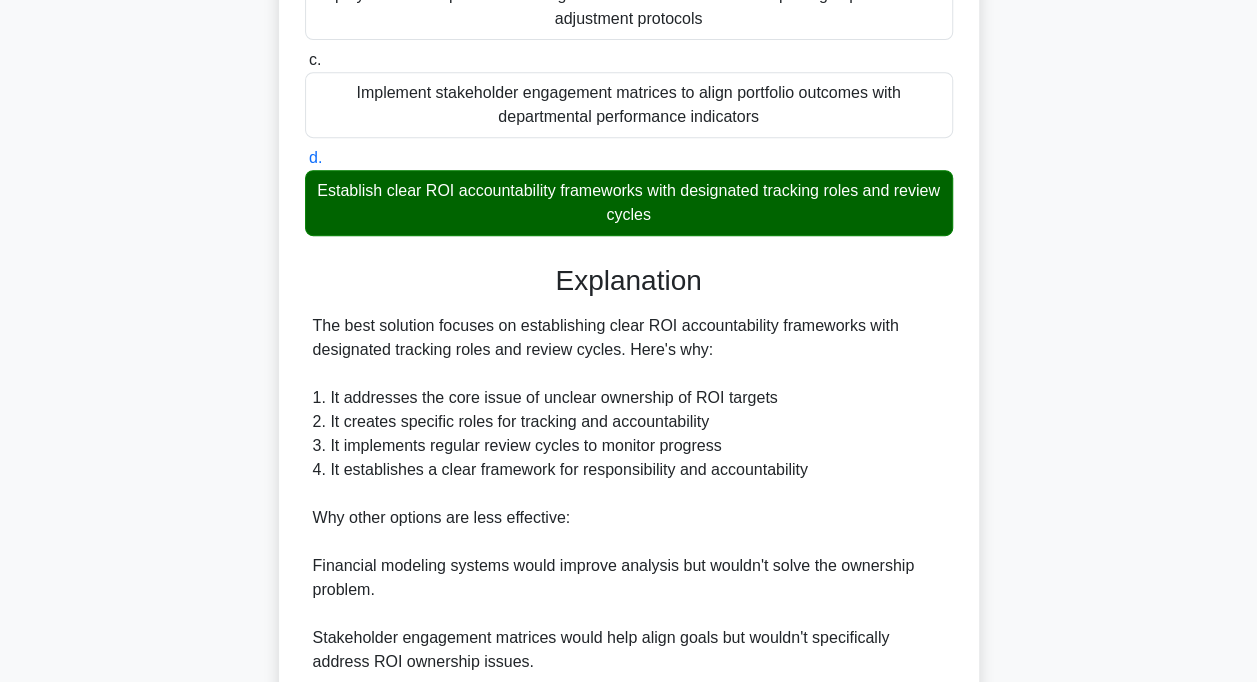 scroll, scrollTop: 764, scrollLeft: 0, axis: vertical 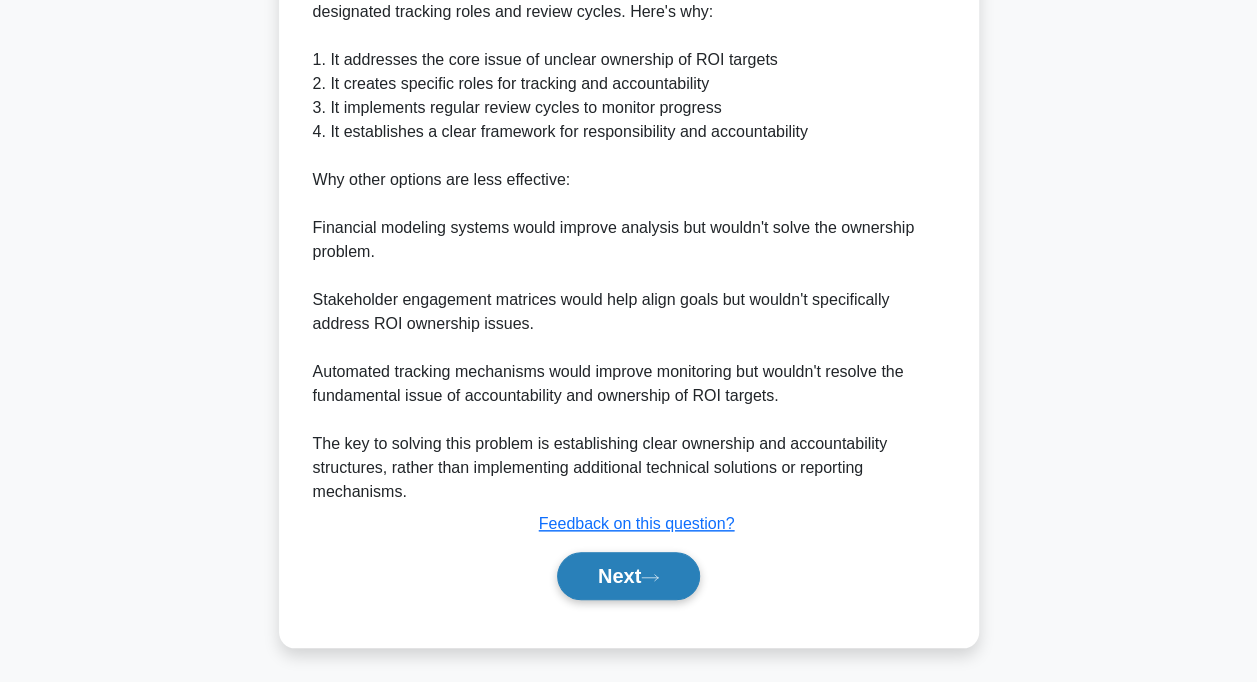 click on "Next" at bounding box center [628, 576] 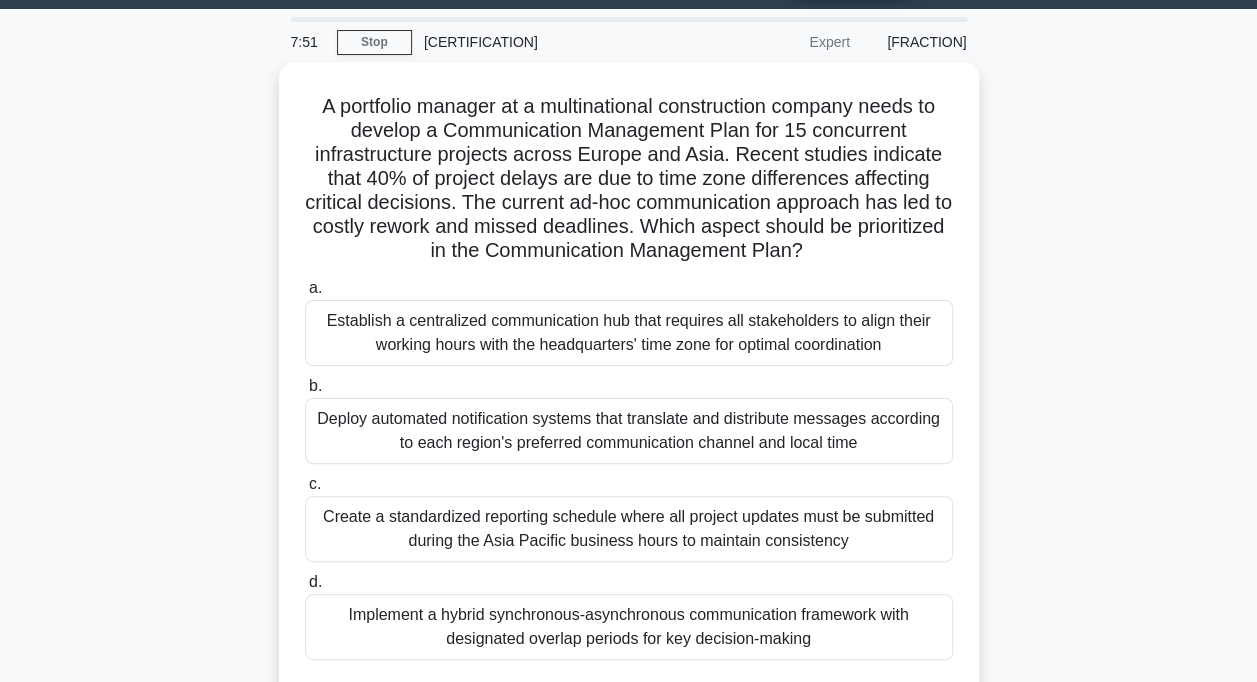 scroll, scrollTop: 100, scrollLeft: 0, axis: vertical 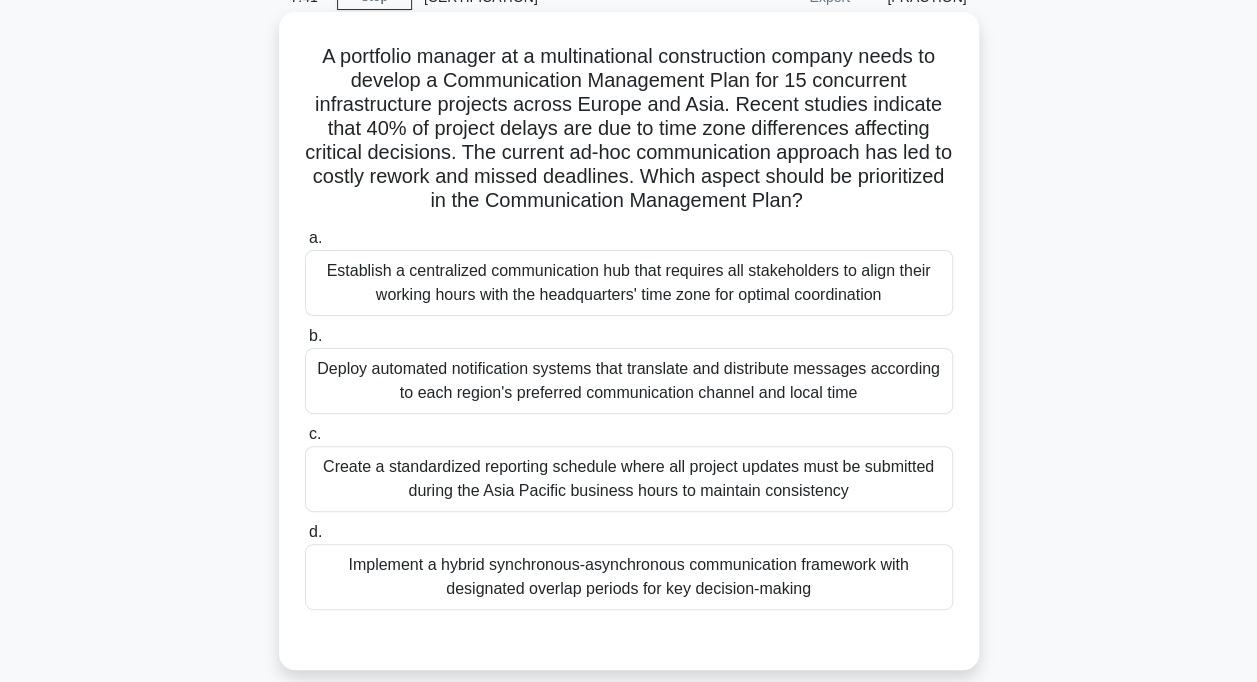 click on "Create a standardized reporting schedule where all project updates must be submitted during the Asia Pacific business hours to maintain consistency" at bounding box center [629, 479] 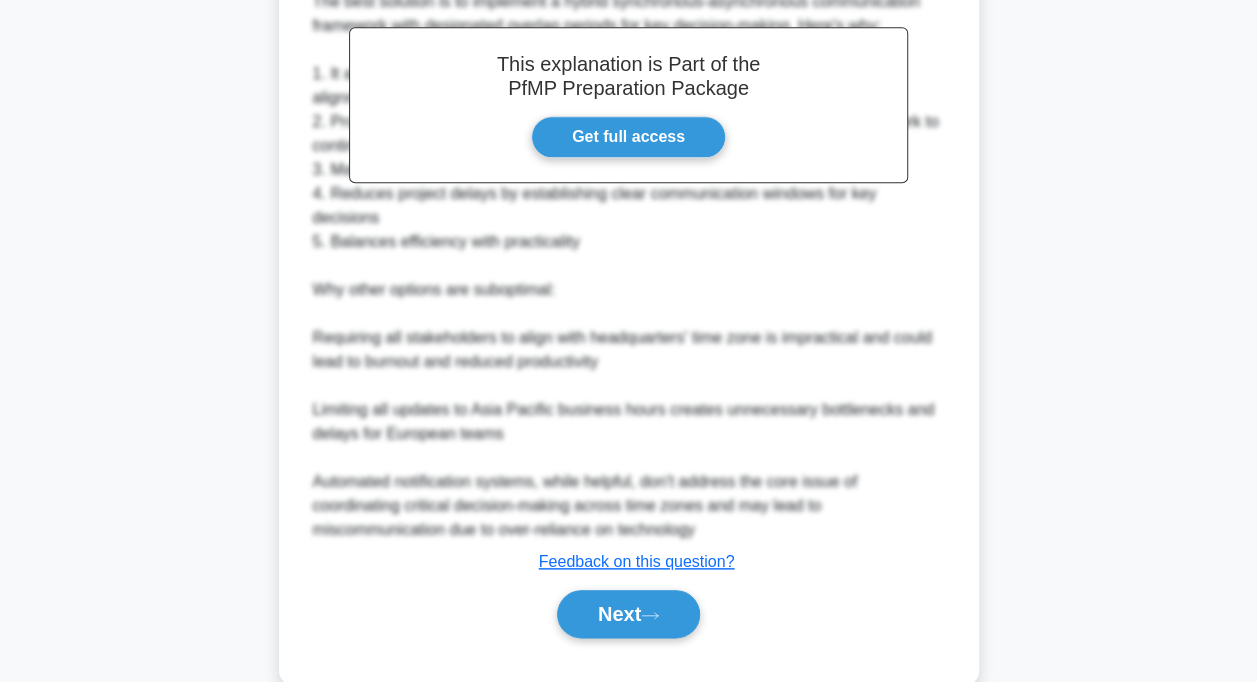 scroll, scrollTop: 815, scrollLeft: 0, axis: vertical 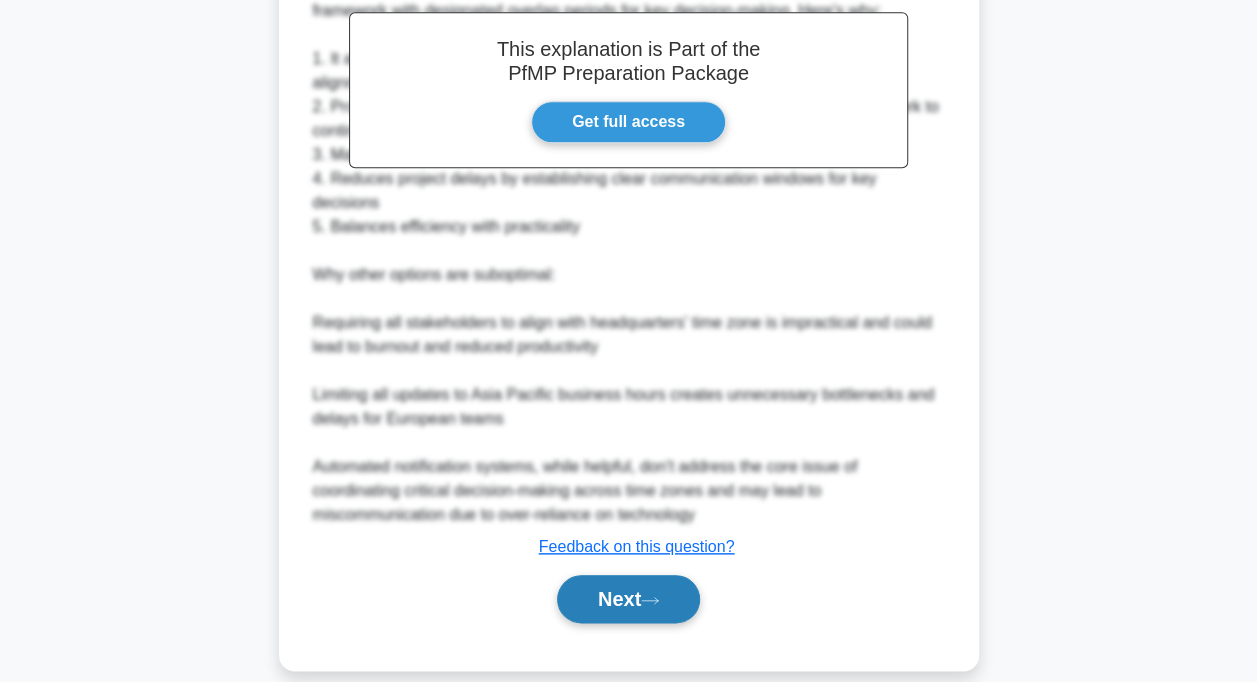 click on "Next" at bounding box center (628, 599) 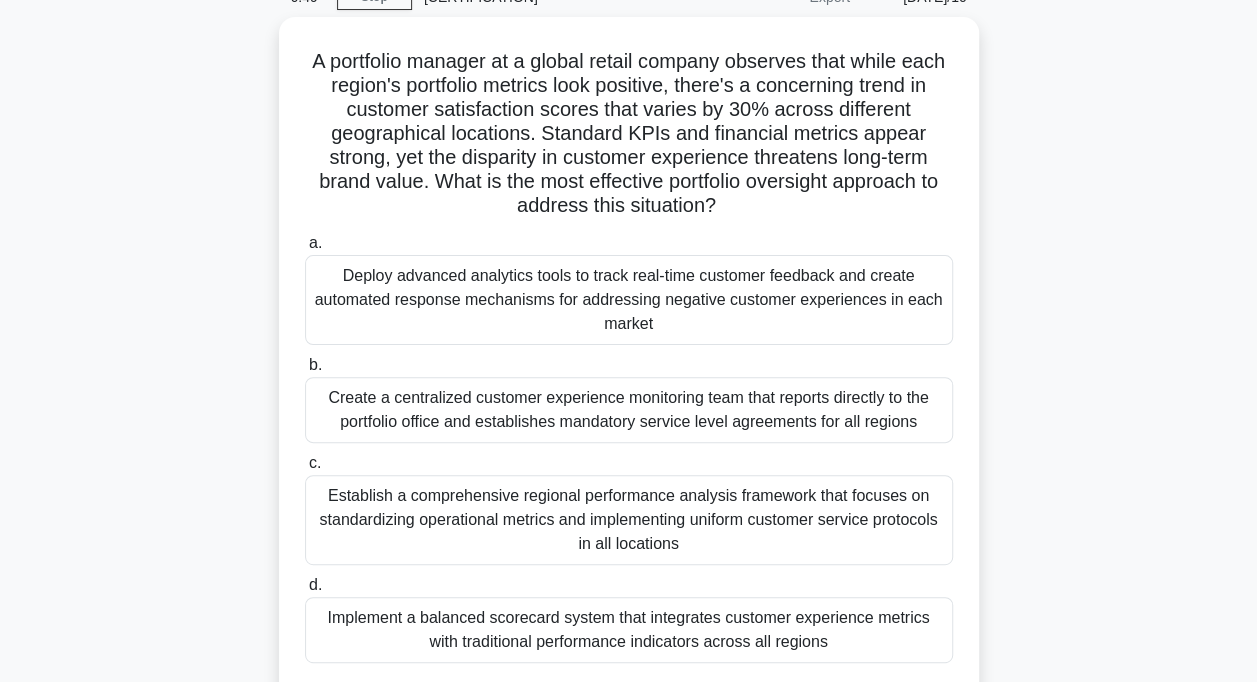 scroll, scrollTop: 200, scrollLeft: 0, axis: vertical 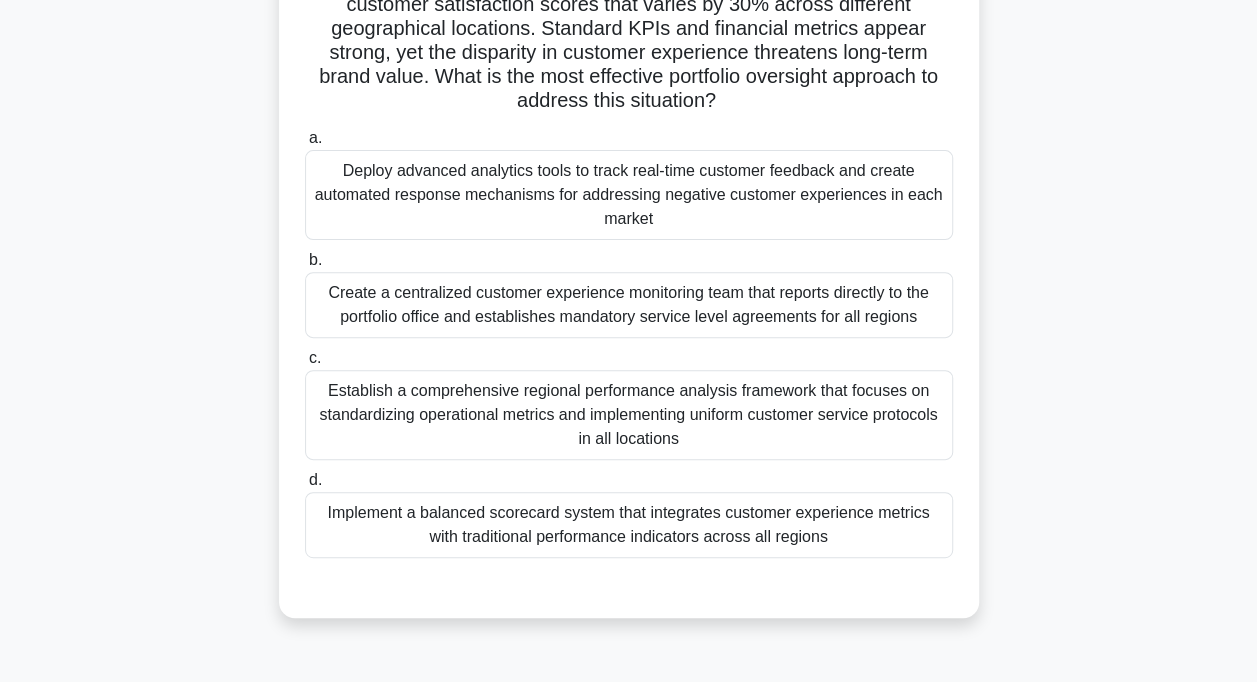click on "Implement a balanced scorecard system that integrates customer experience metrics with traditional performance indicators across all regions" at bounding box center (629, 525) 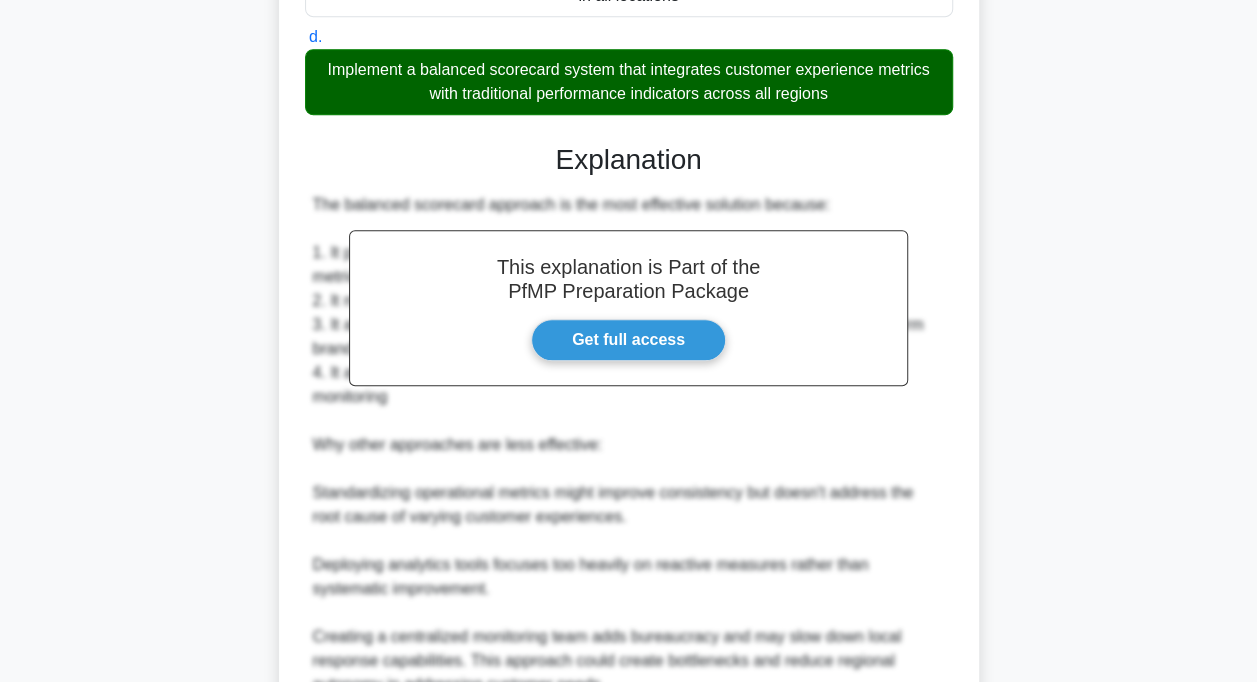 scroll, scrollTop: 980, scrollLeft: 0, axis: vertical 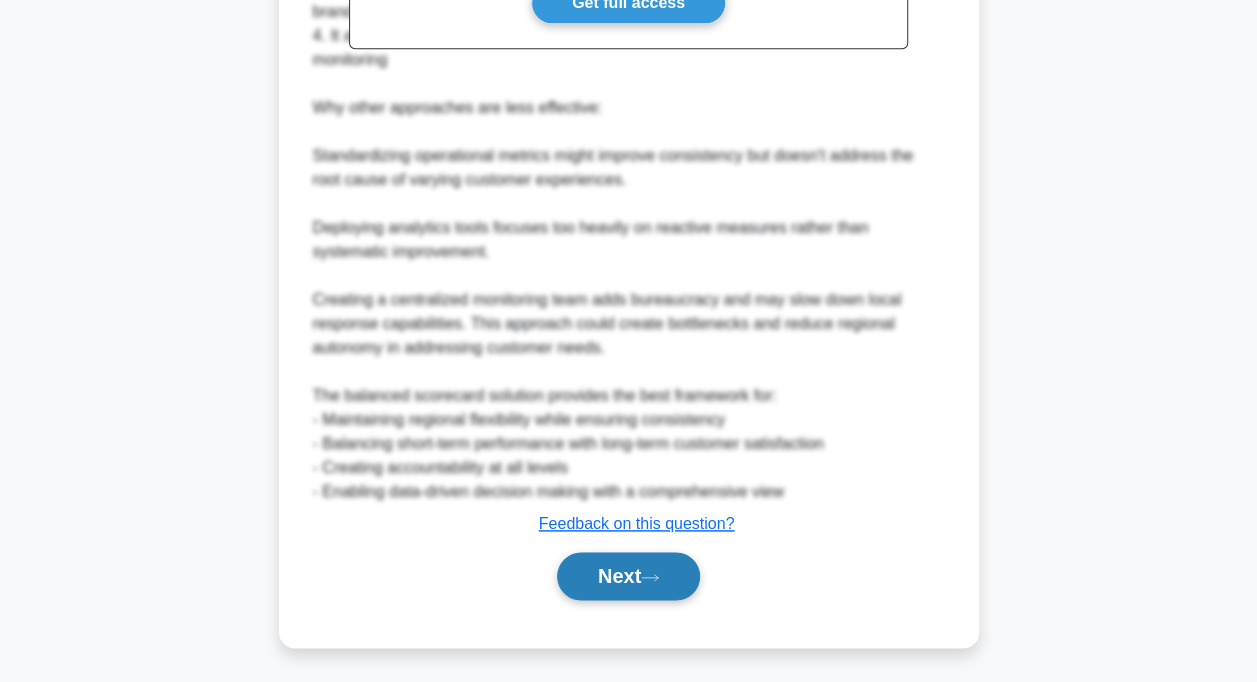 click on "Next" at bounding box center (628, 576) 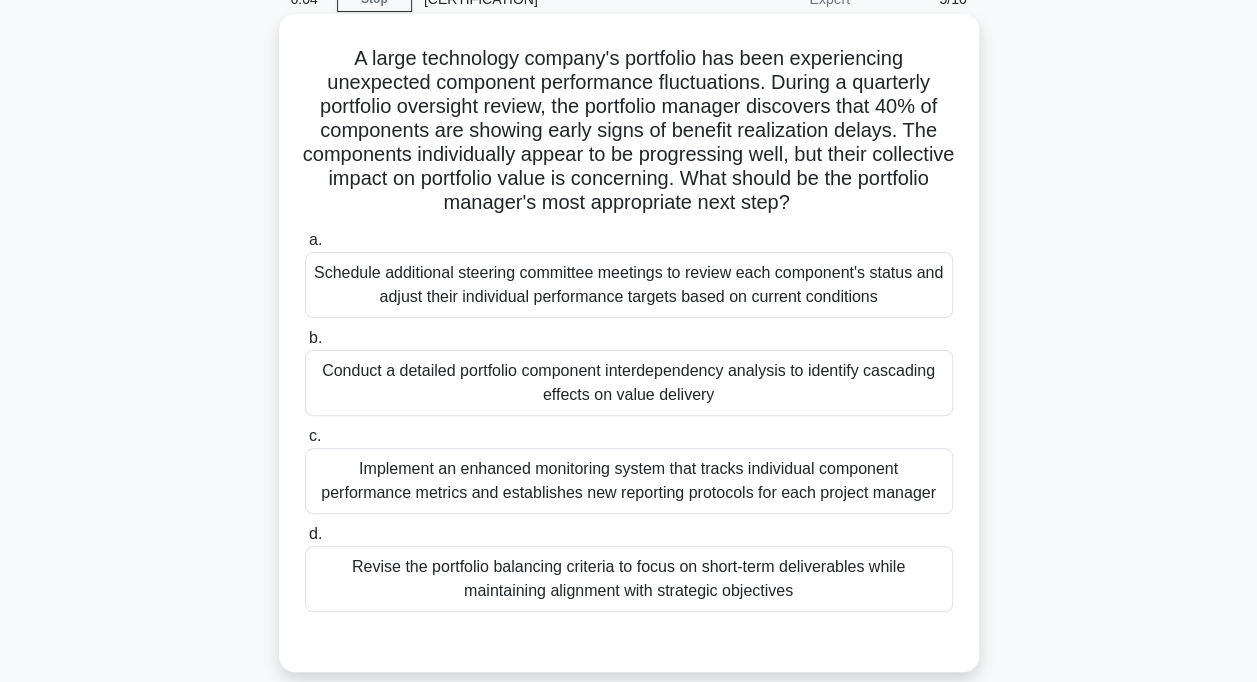 scroll, scrollTop: 198, scrollLeft: 0, axis: vertical 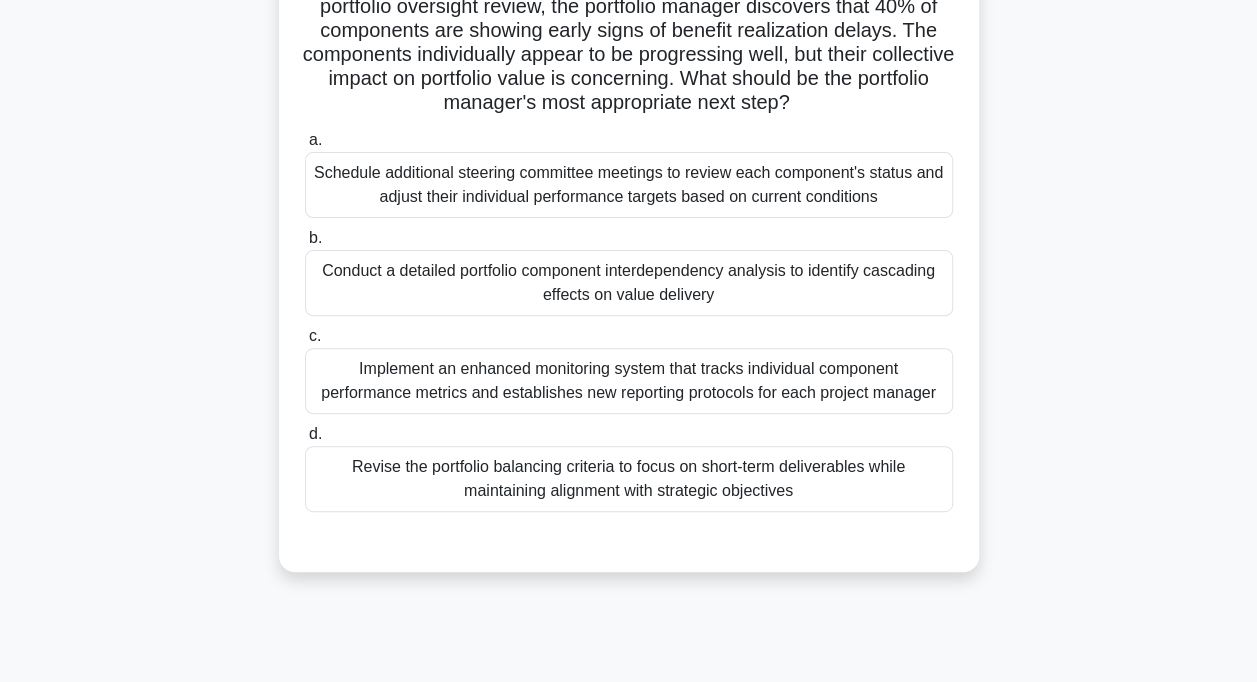 click on "Revise the portfolio balancing criteria to focus on short-term deliverables while maintaining alignment with strategic objectives" at bounding box center [629, 479] 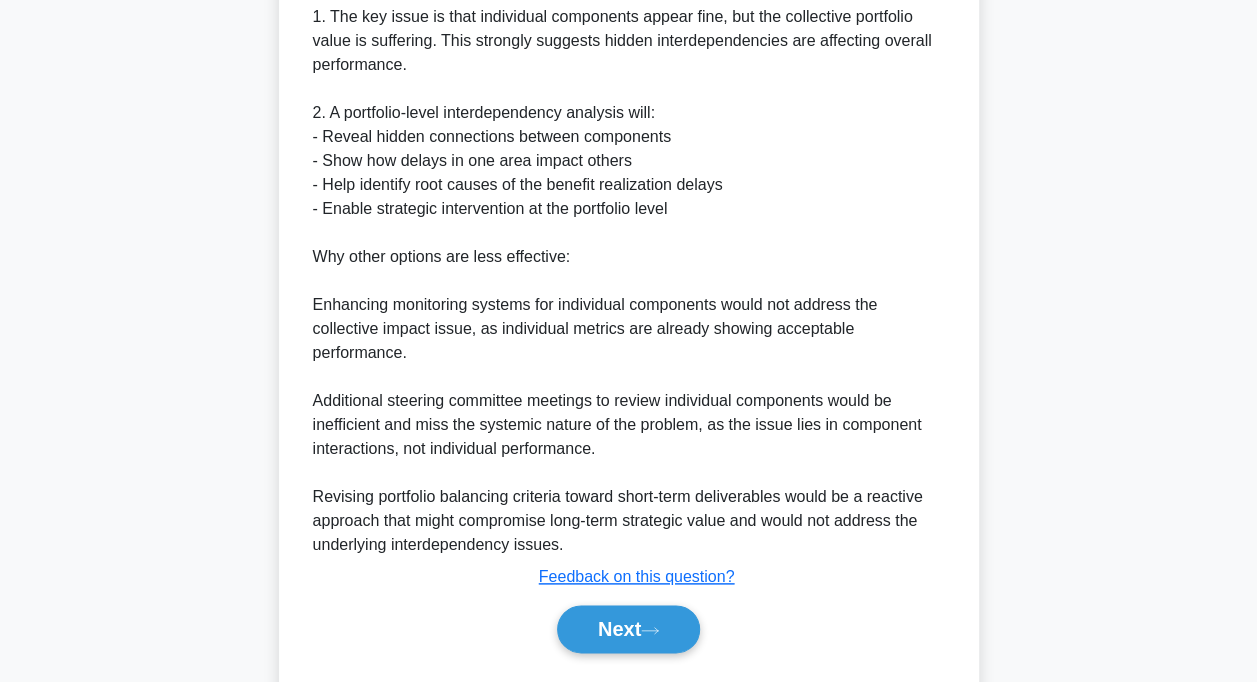scroll, scrollTop: 887, scrollLeft: 0, axis: vertical 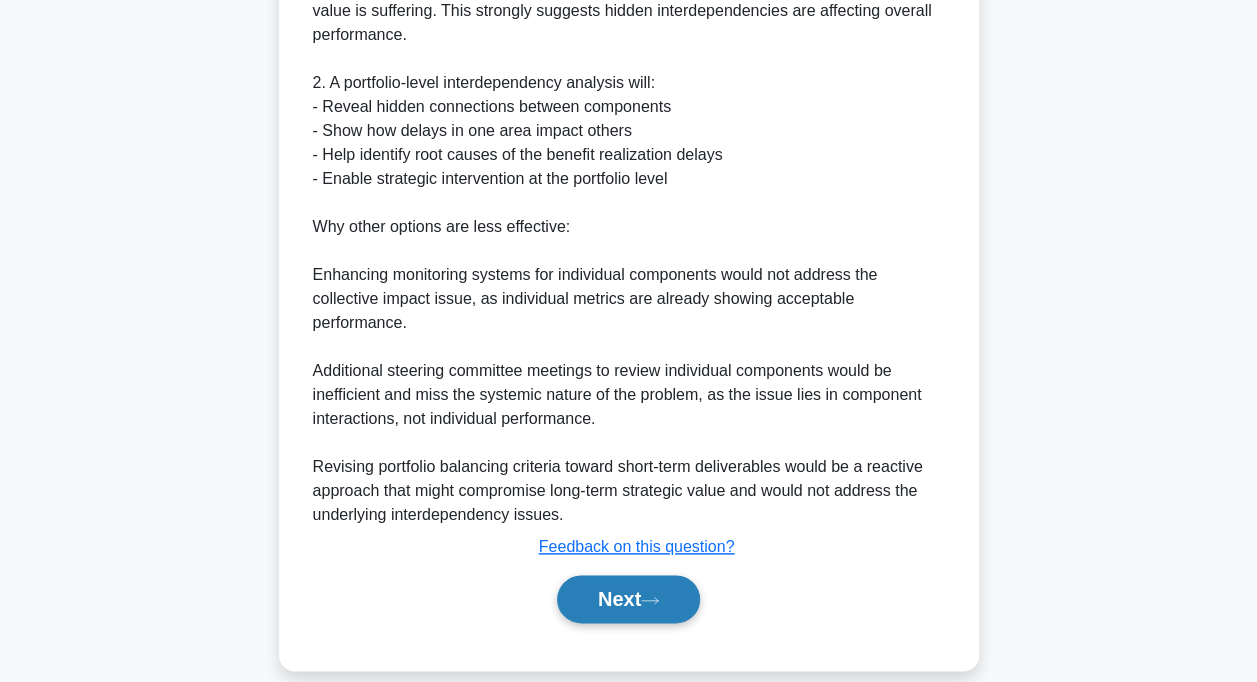 click on "Next" at bounding box center [628, 599] 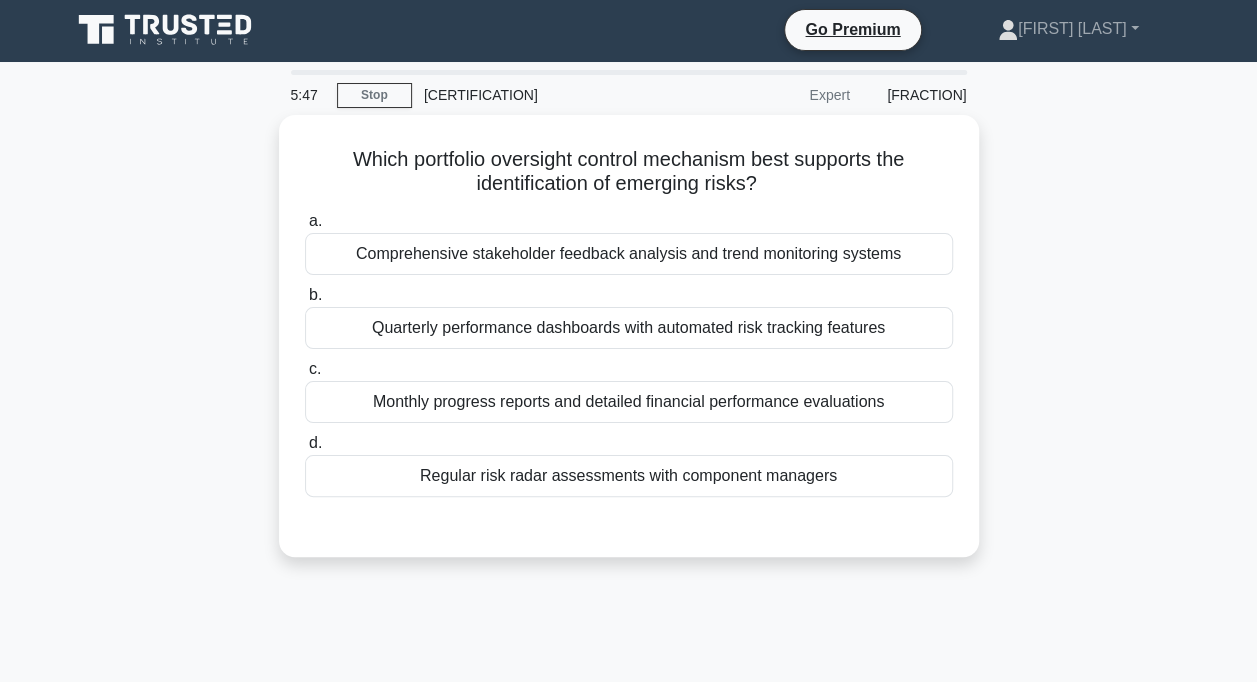 scroll, scrollTop: 0, scrollLeft: 0, axis: both 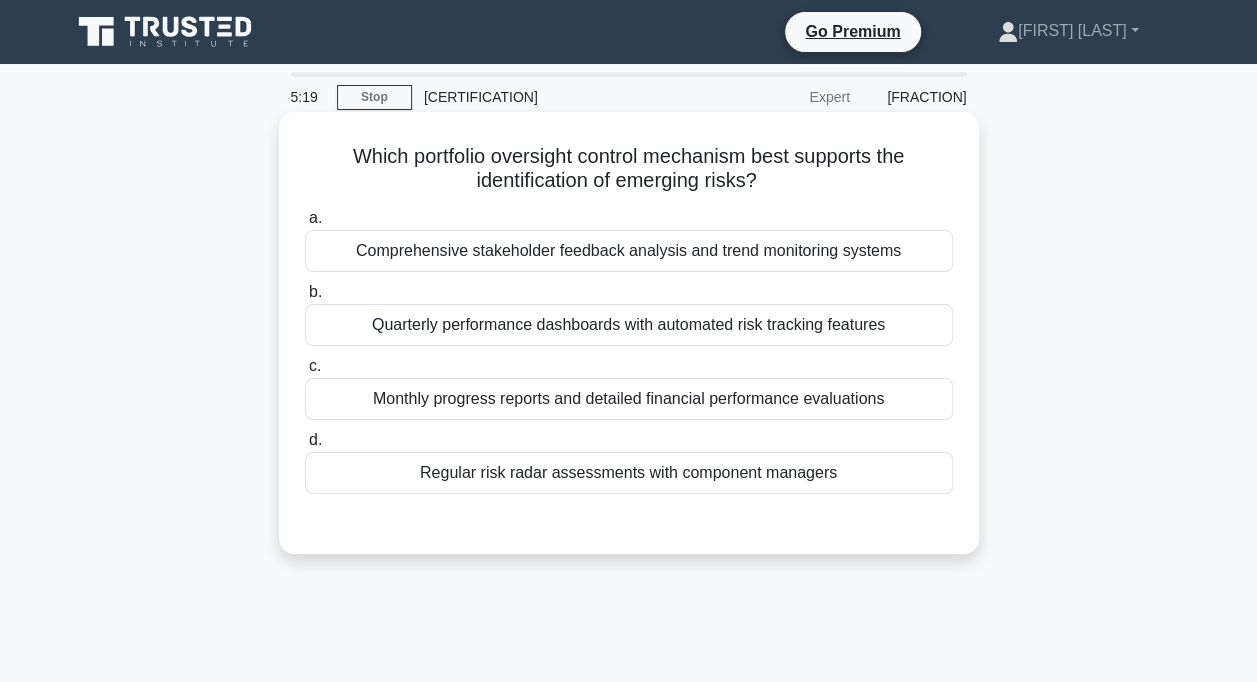 click on "Regular risk radar assessments with component managers" at bounding box center [629, 473] 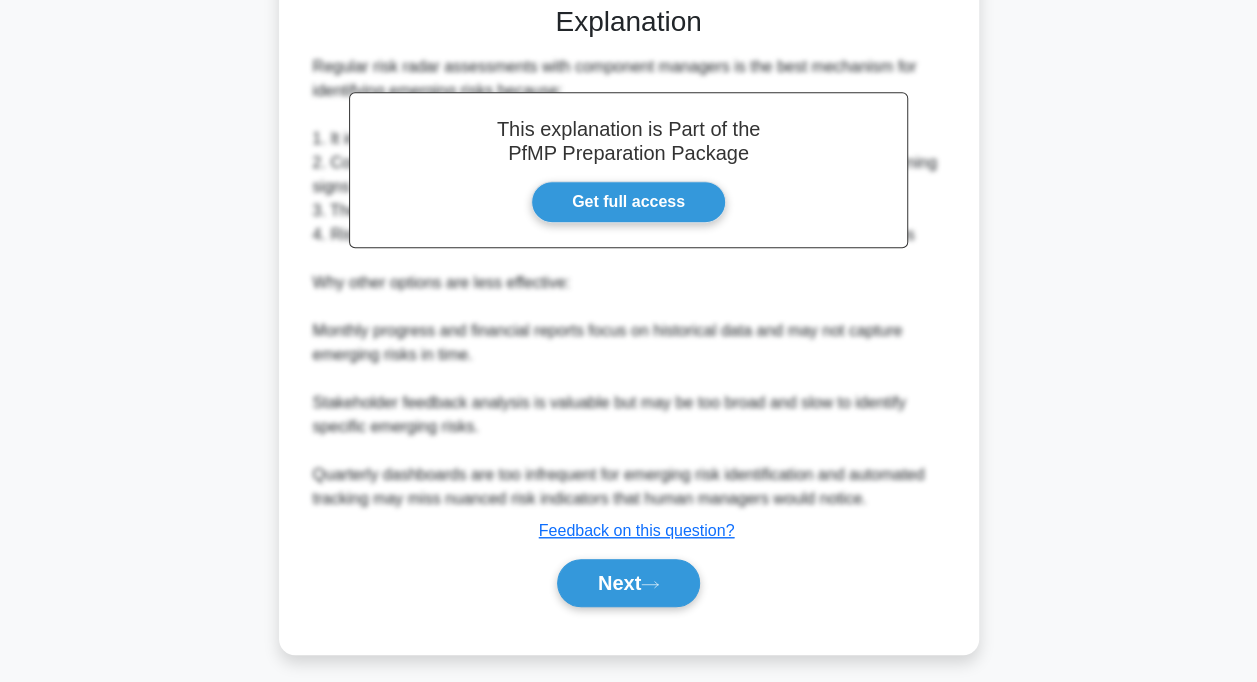 scroll, scrollTop: 524, scrollLeft: 0, axis: vertical 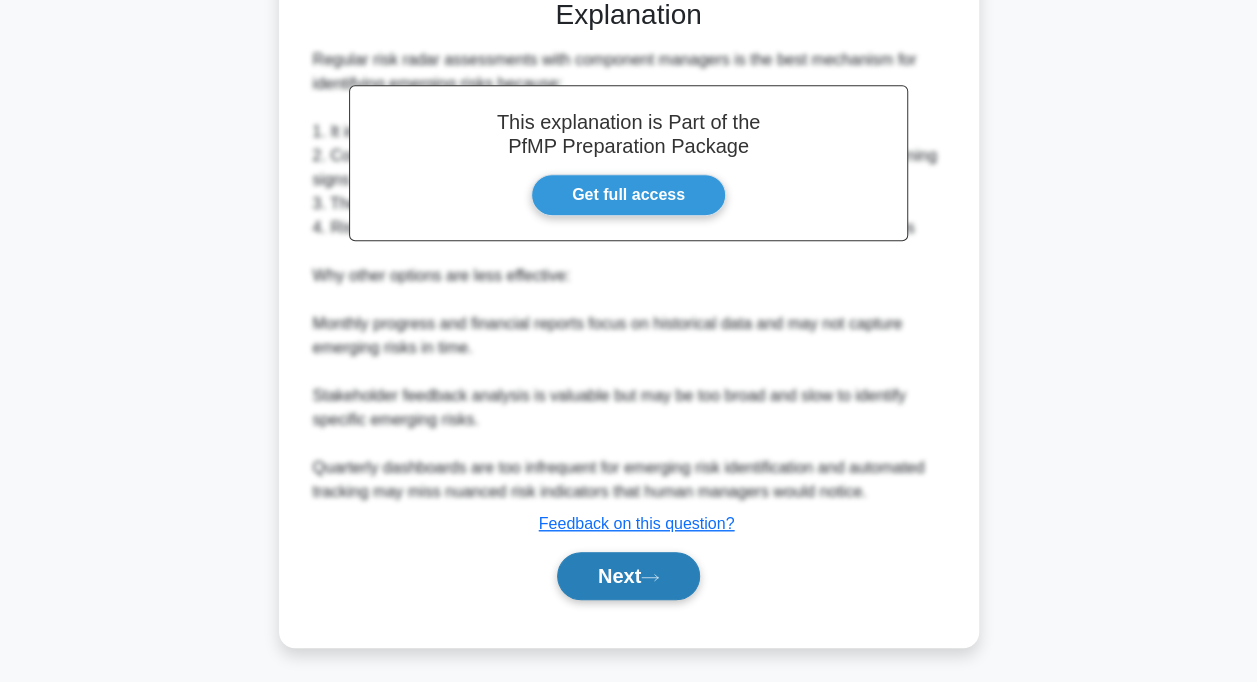 click on "Next" at bounding box center [628, 576] 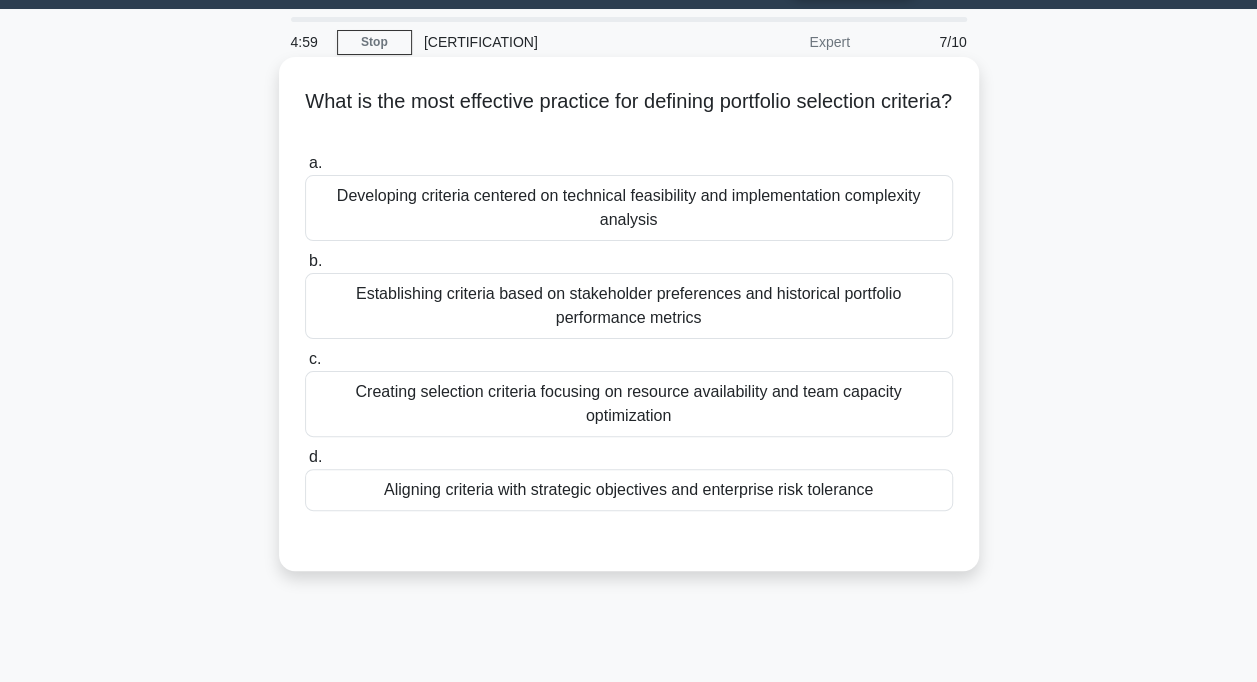 scroll, scrollTop: 100, scrollLeft: 0, axis: vertical 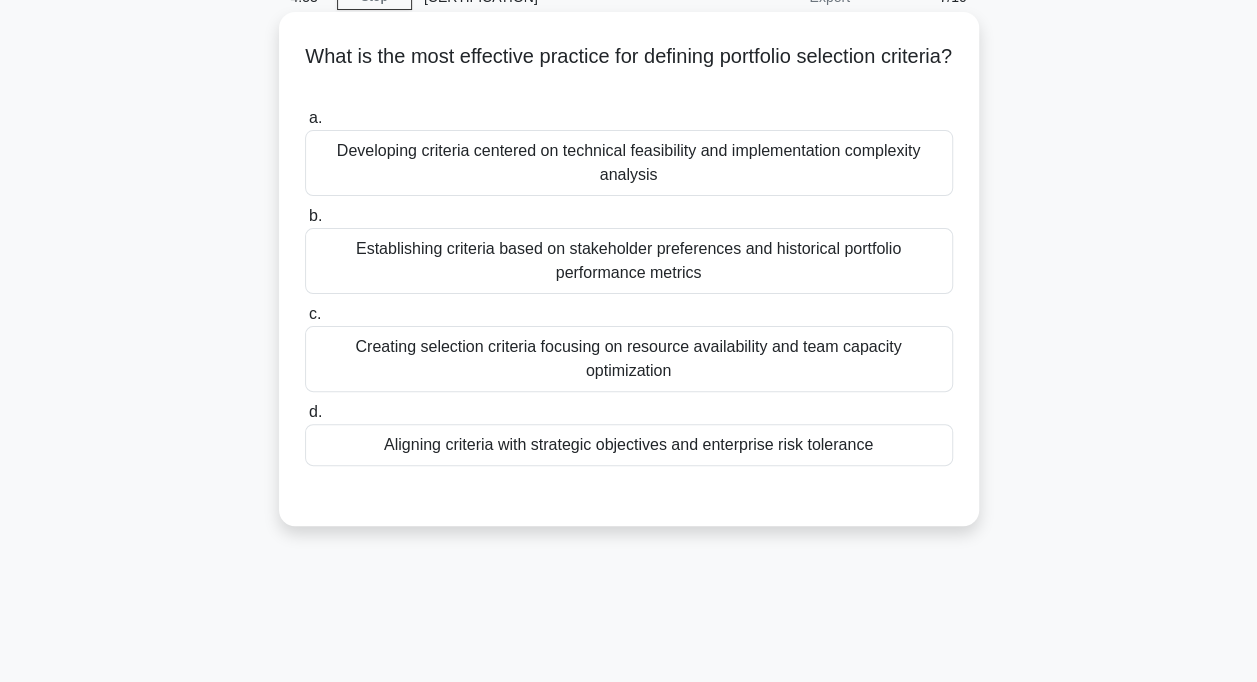 click on "Aligning criteria with strategic objectives and enterprise risk tolerance" at bounding box center (629, 445) 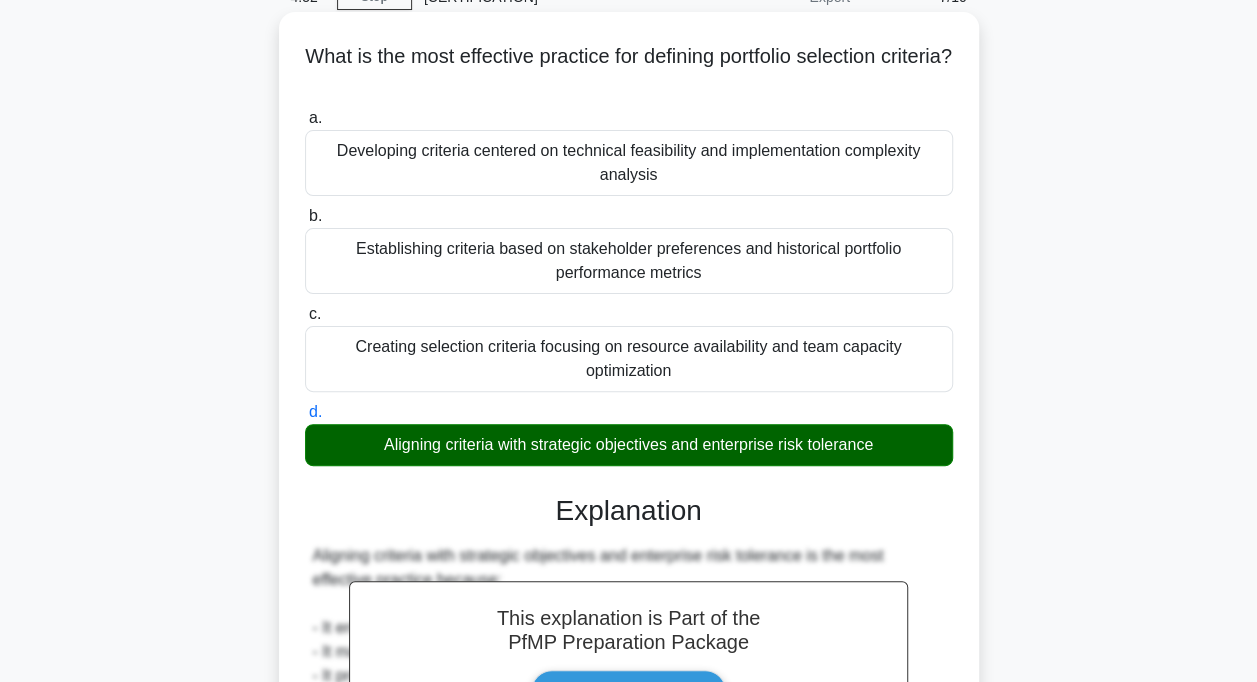 scroll, scrollTop: 596, scrollLeft: 0, axis: vertical 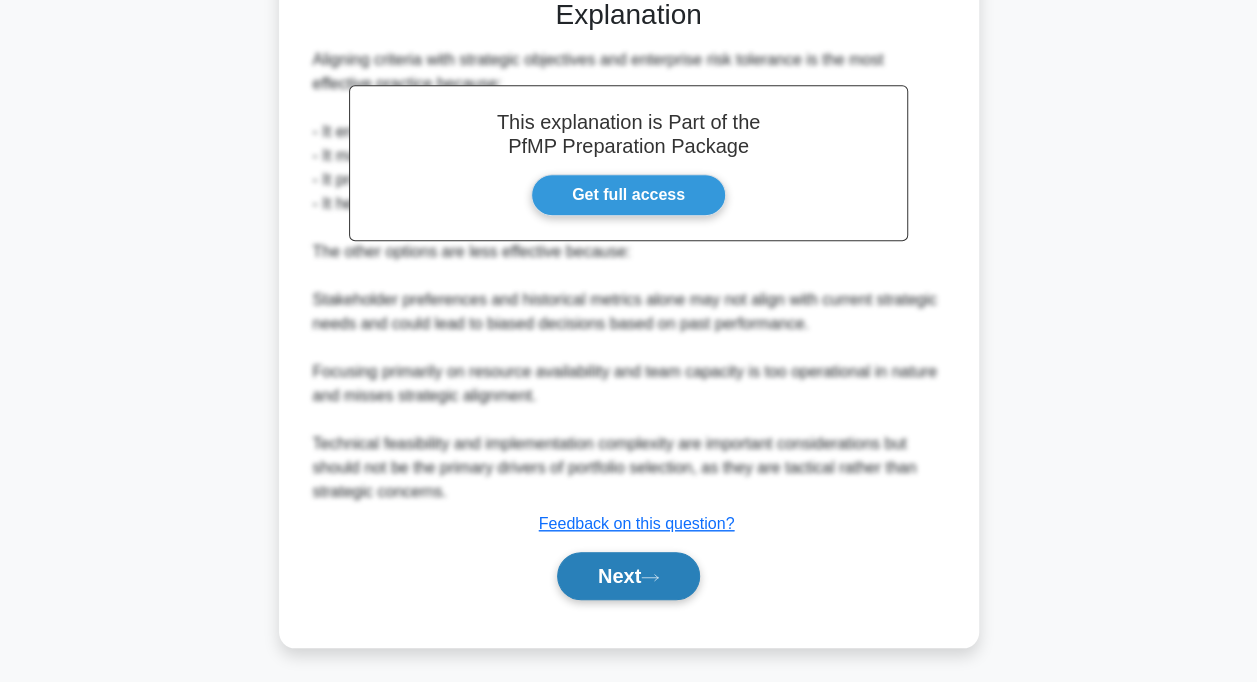 click on "Next" at bounding box center (628, 576) 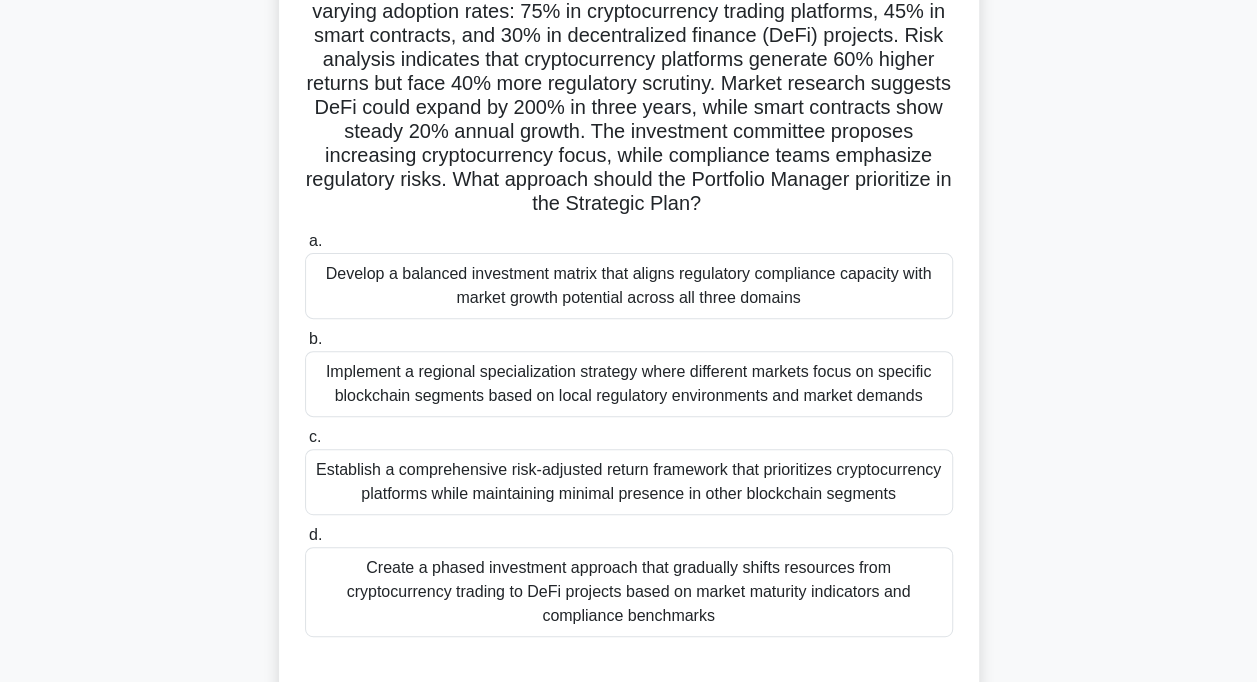 scroll, scrollTop: 200, scrollLeft: 0, axis: vertical 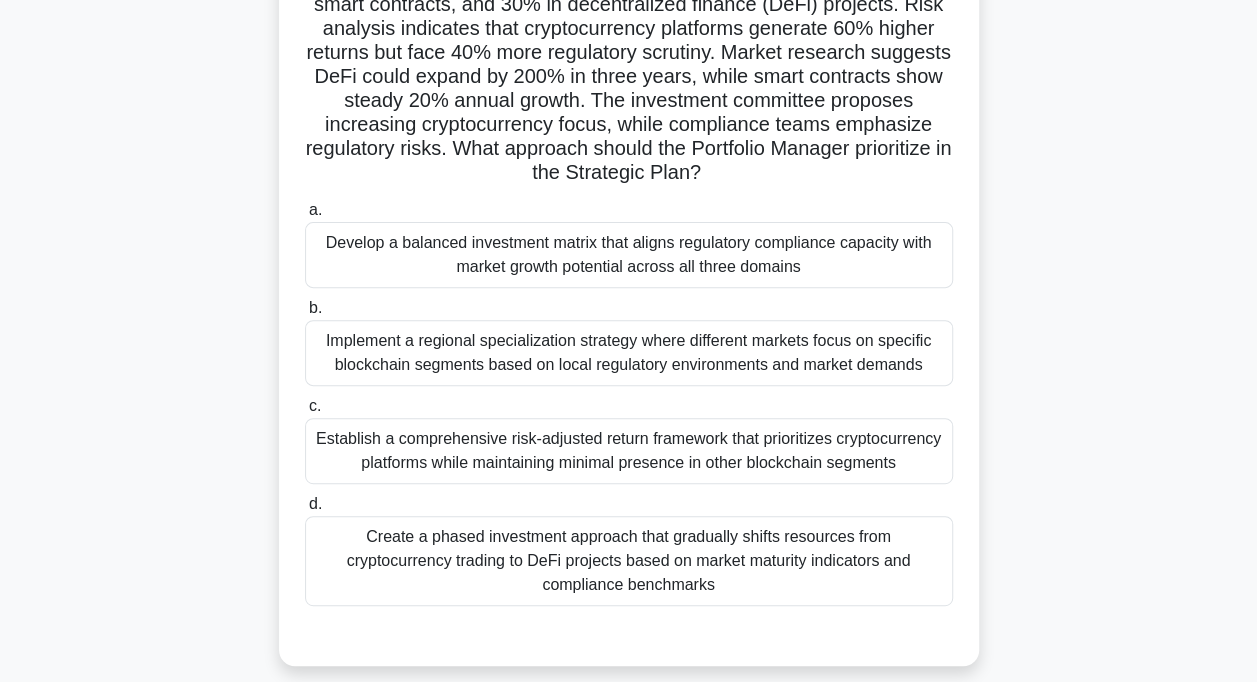 click on "Develop a balanced investment matrix that aligns regulatory compliance capacity with market growth potential across all three domains" at bounding box center [629, 255] 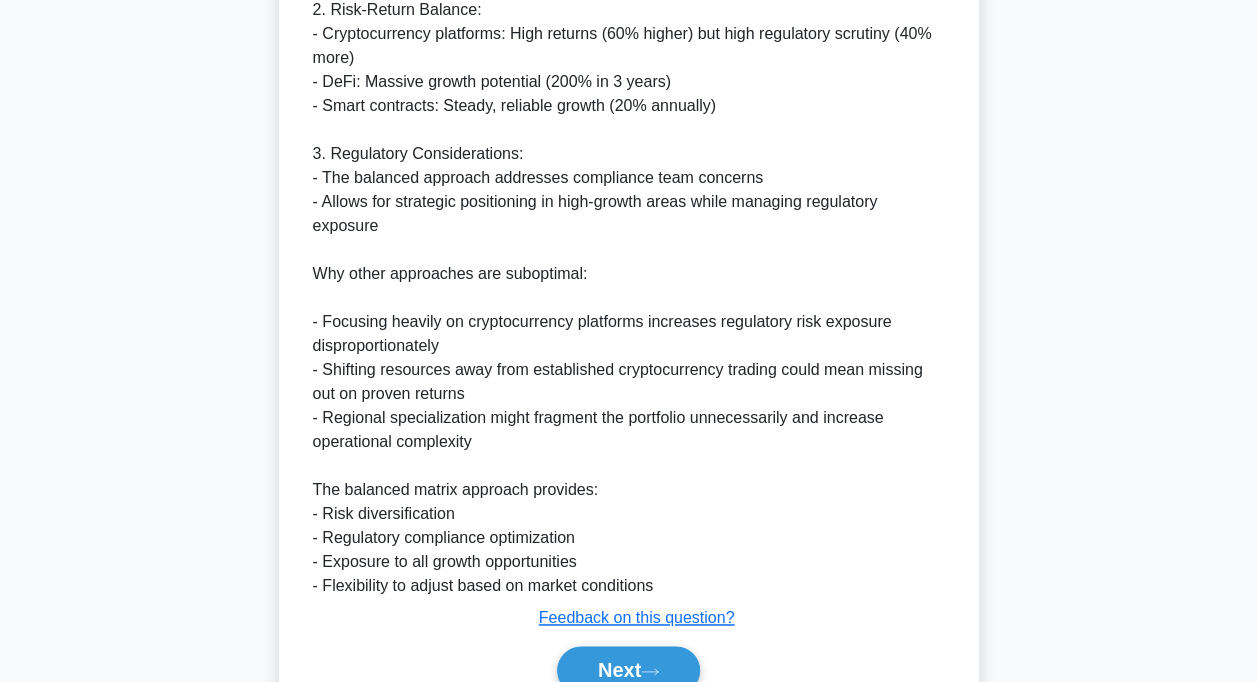 scroll, scrollTop: 1172, scrollLeft: 0, axis: vertical 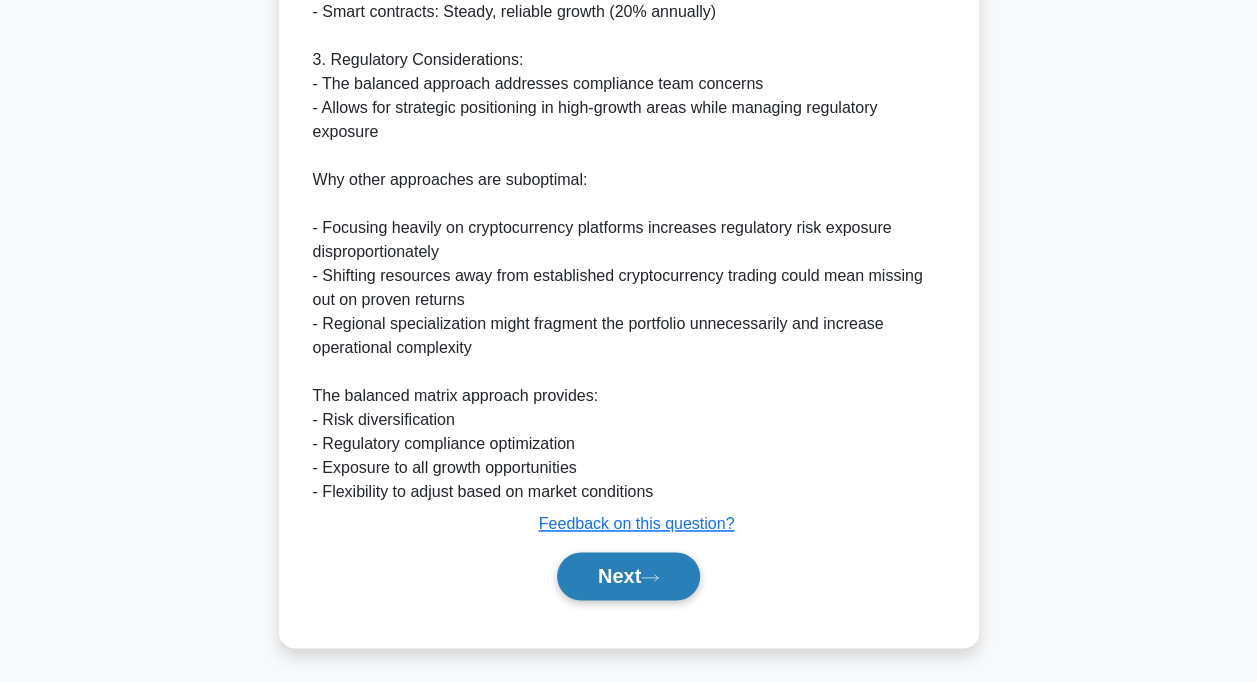 click on "Next" at bounding box center (628, 576) 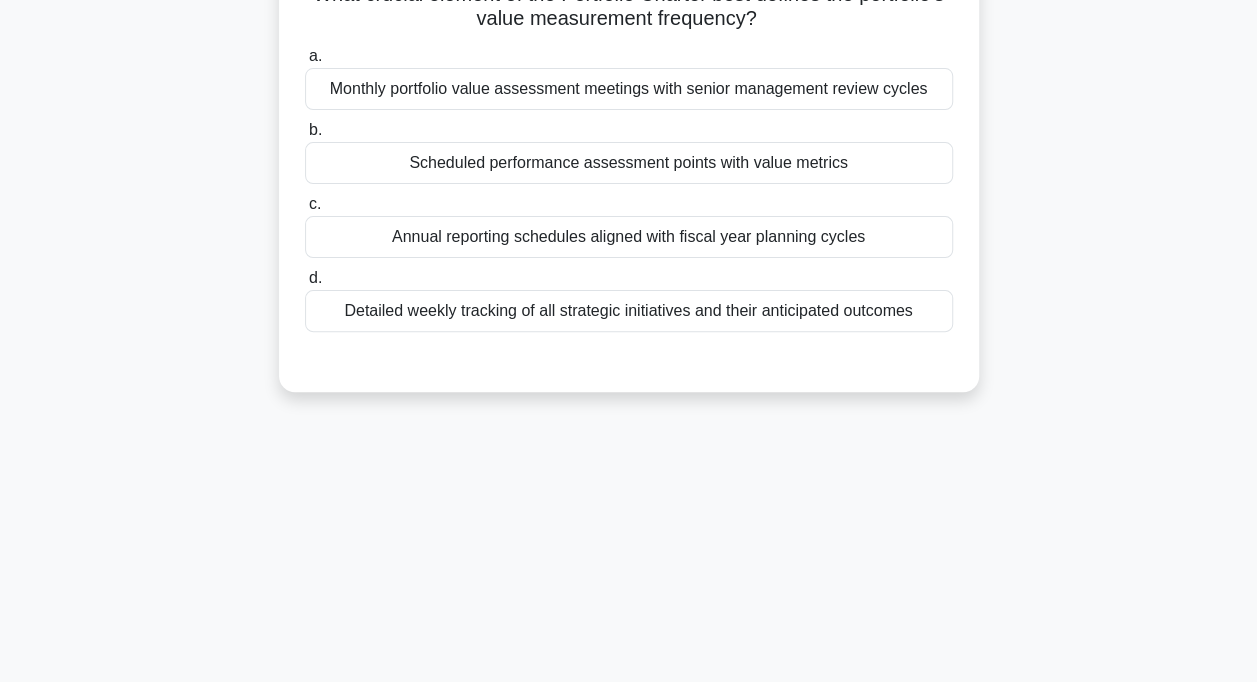 scroll, scrollTop: 0, scrollLeft: 0, axis: both 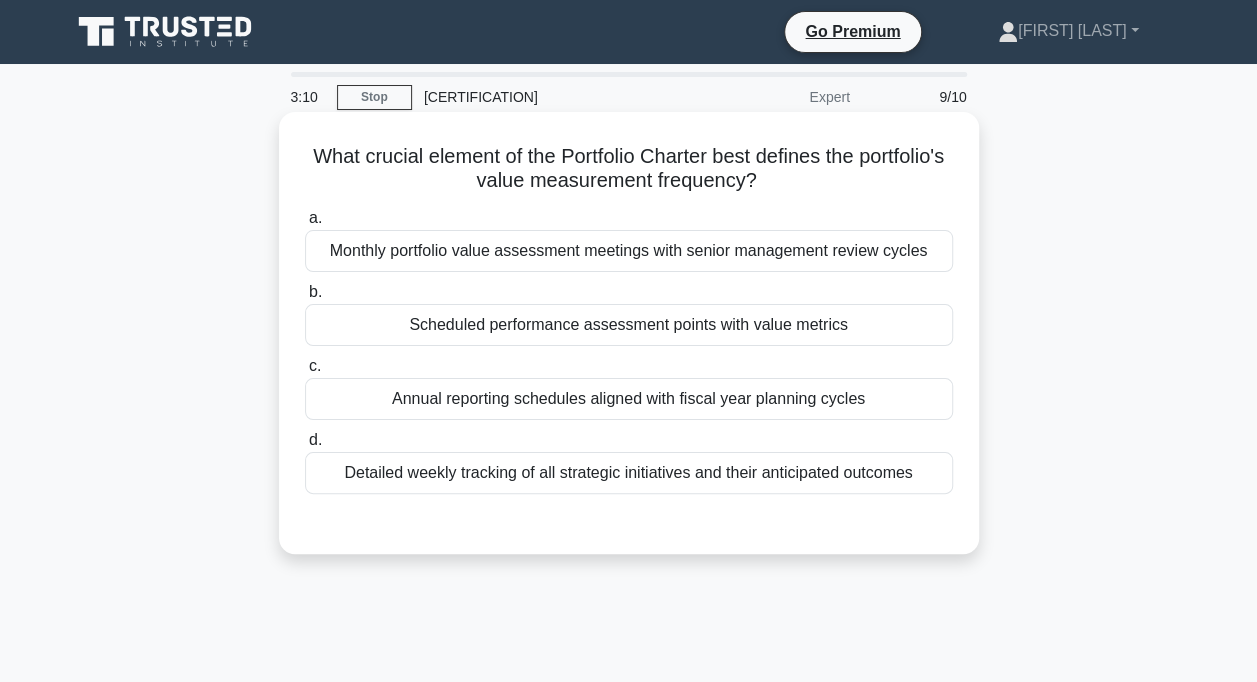 click on "Scheduled performance assessment points with value metrics" at bounding box center (629, 325) 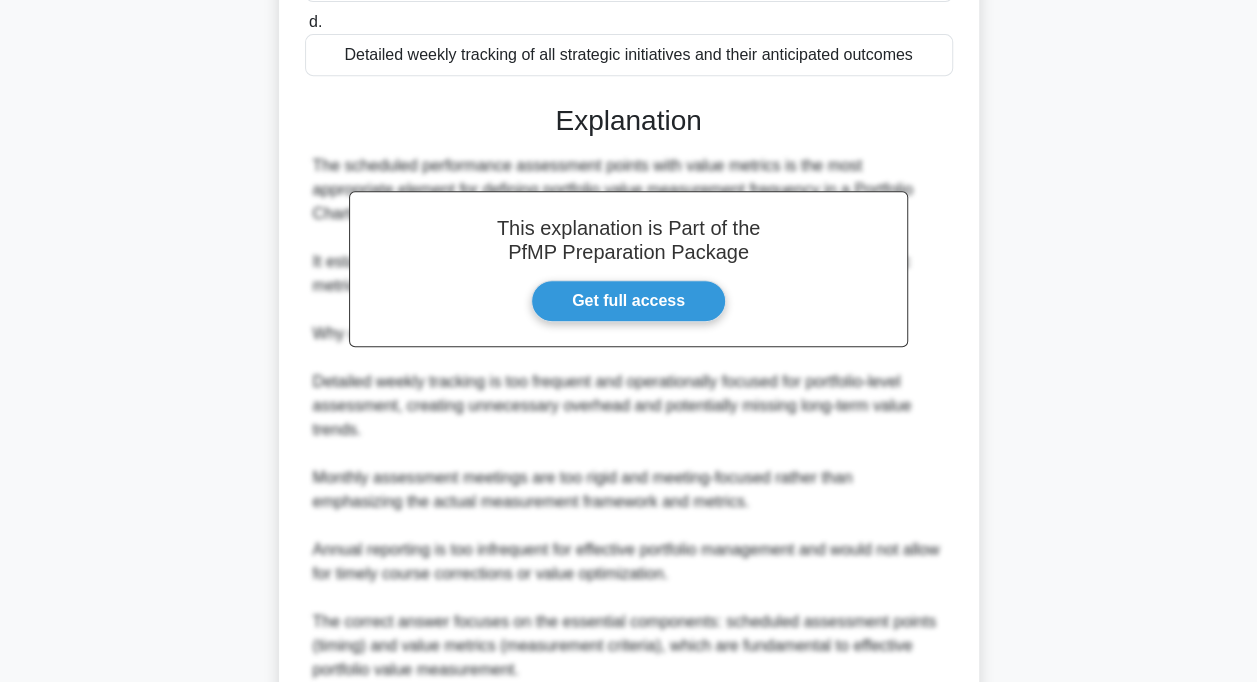 scroll, scrollTop: 596, scrollLeft: 0, axis: vertical 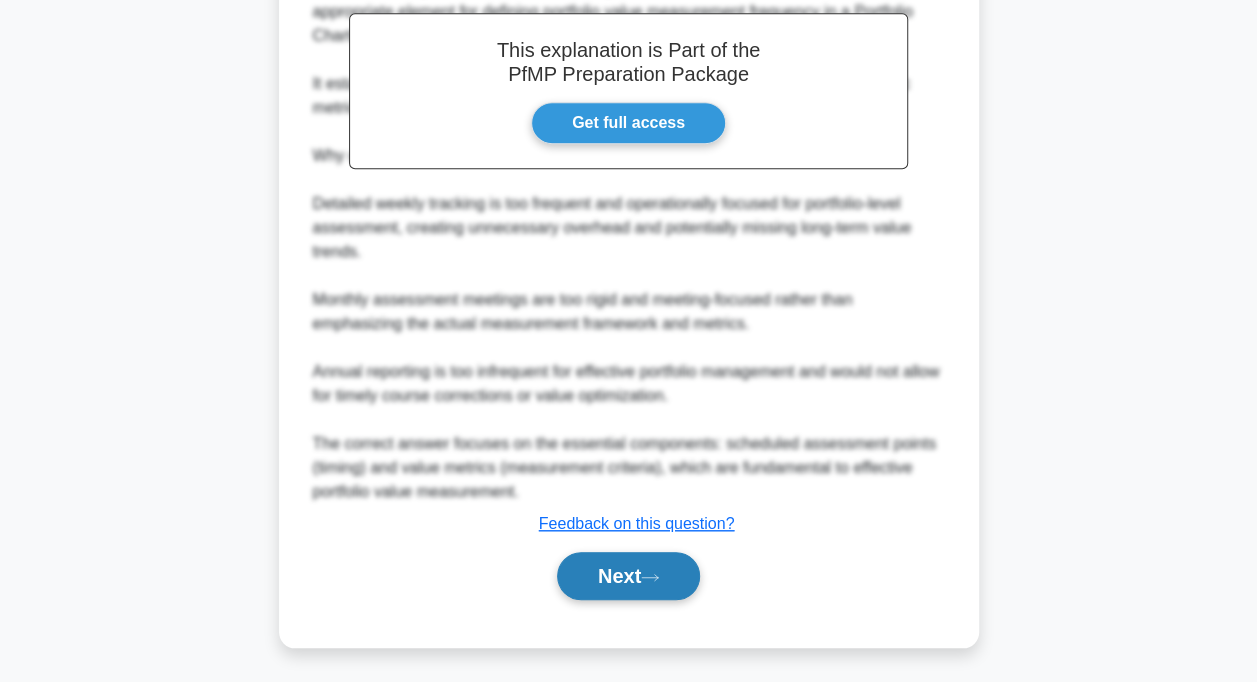click on "Next" at bounding box center (628, 576) 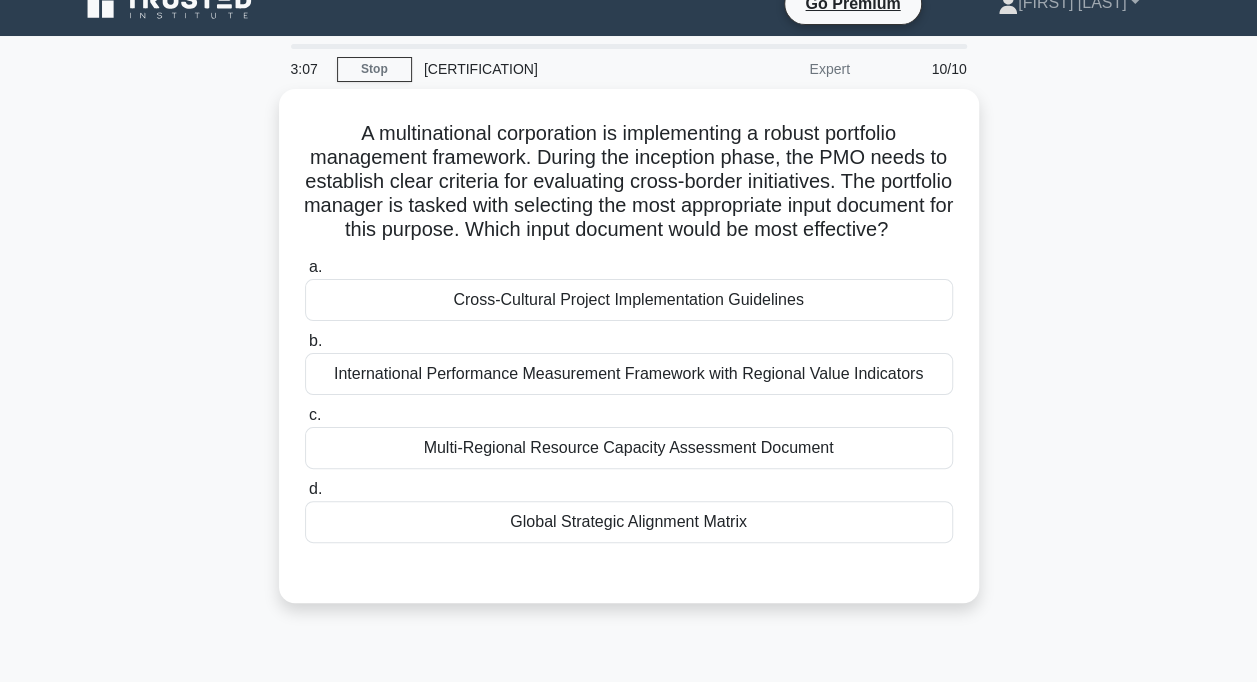 scroll, scrollTop: 0, scrollLeft: 0, axis: both 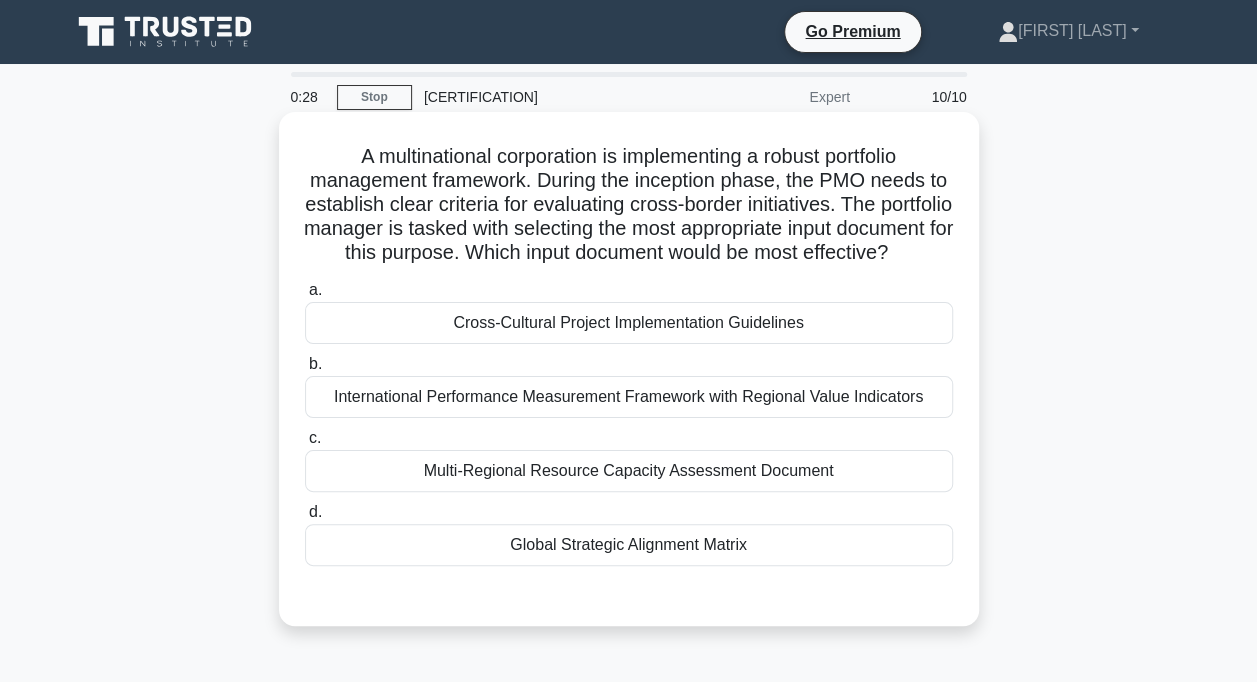 click on "Global Strategic Alignment Matrix" at bounding box center [629, 545] 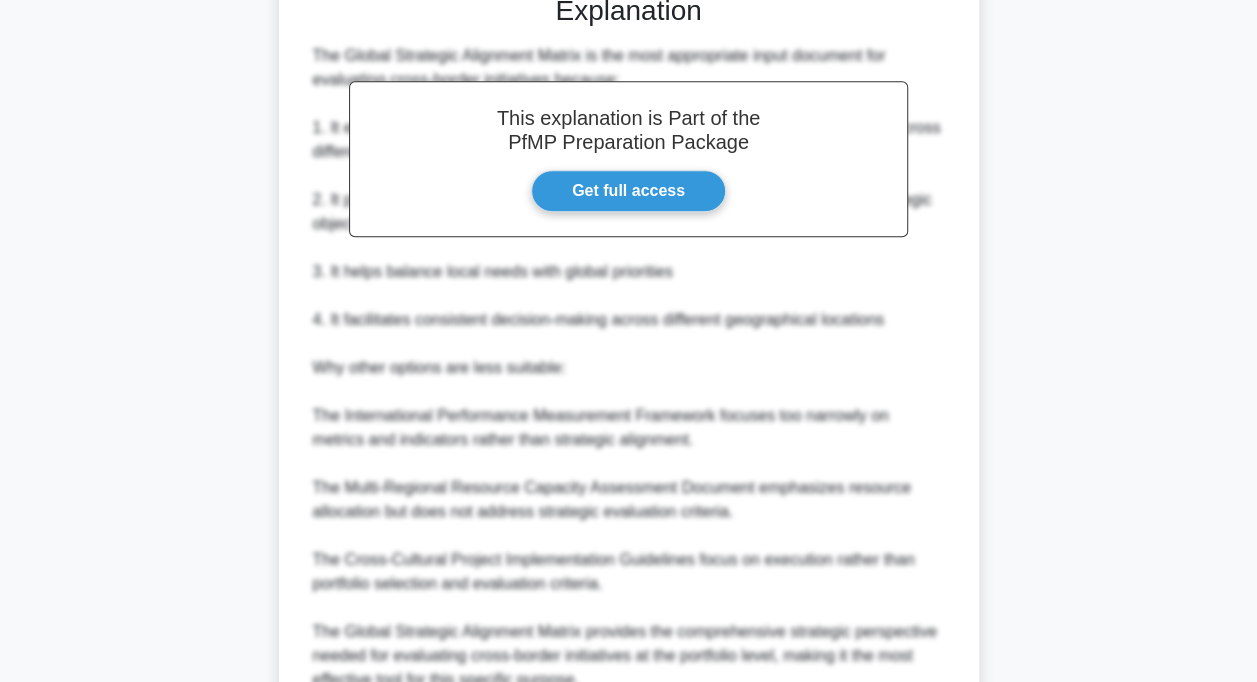 scroll, scrollTop: 812, scrollLeft: 0, axis: vertical 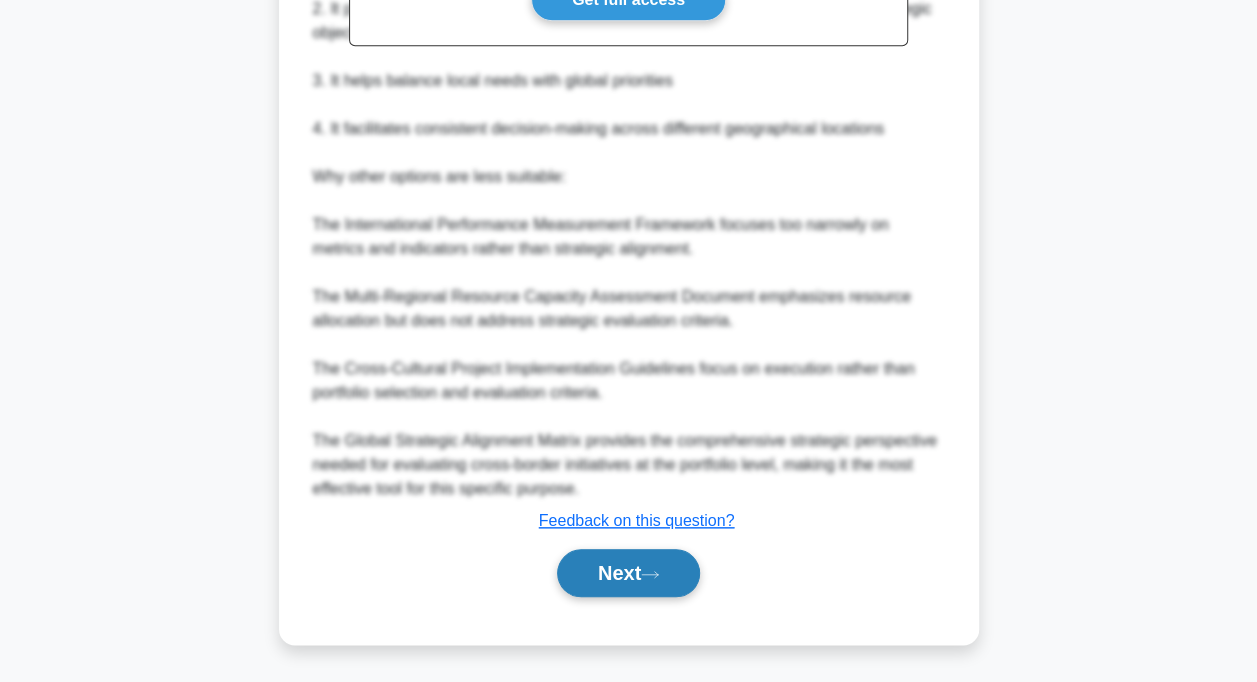 click on "Next" at bounding box center [628, 573] 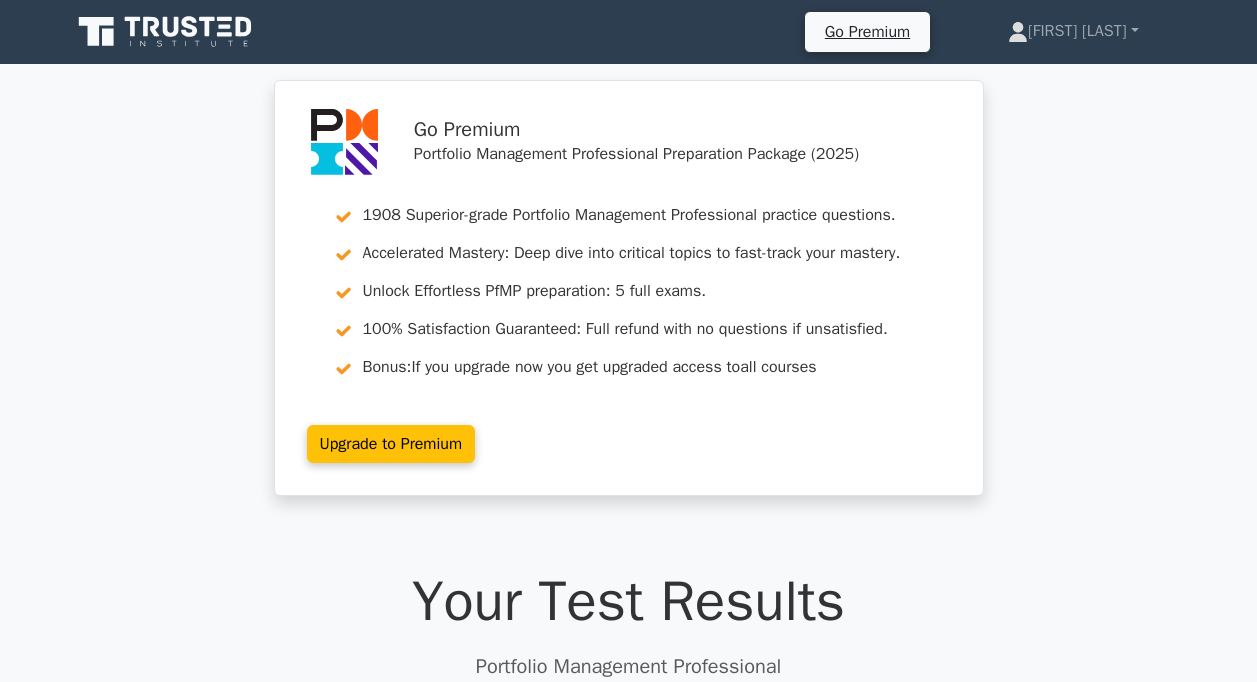 scroll, scrollTop: 0, scrollLeft: 0, axis: both 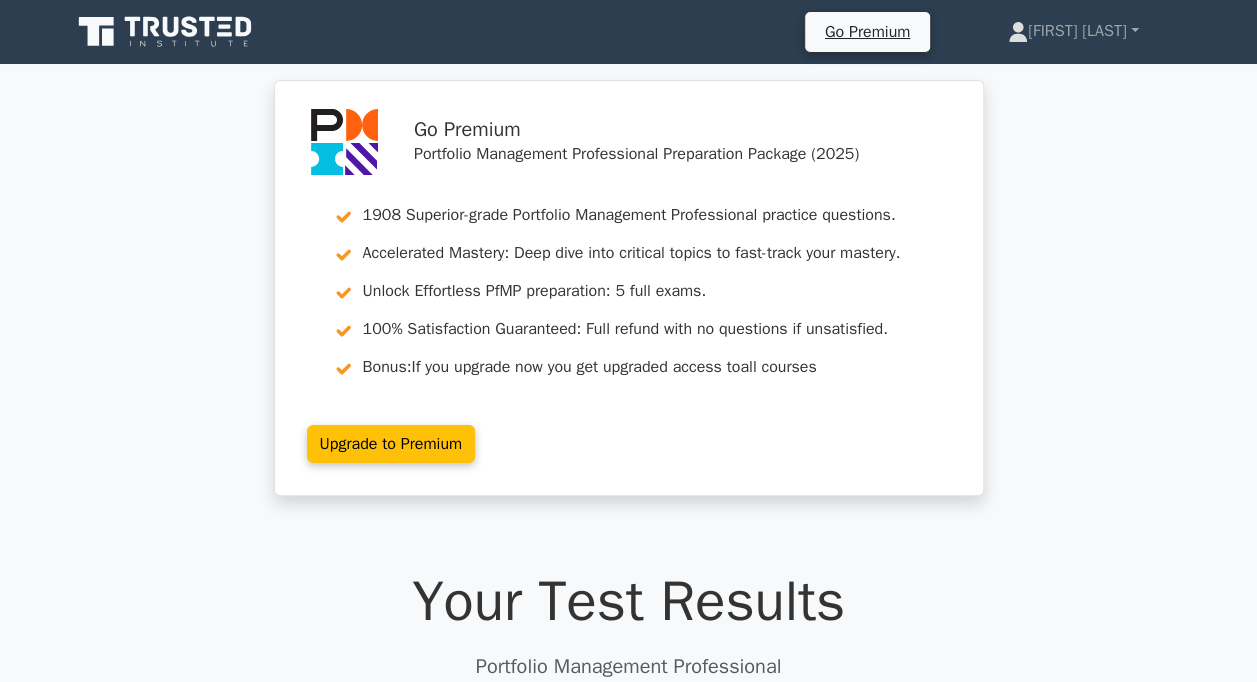 click on "Go Premium
Portfolio Management Professional Preparation Package (2025)
1908 Superior-grade  Portfolio Management Professional practice questions.
Accelerated Mastery: Deep dive into critical topics to fast-track your mastery.
Unlock Effortless PfMP preparation: 5 full exams.
100% Satisfaction Guaranteed: Full refund with no questions if unsatisfied.
Bonus:  If you upgrade now you get upgraded access to  all courses" at bounding box center [628, 300] 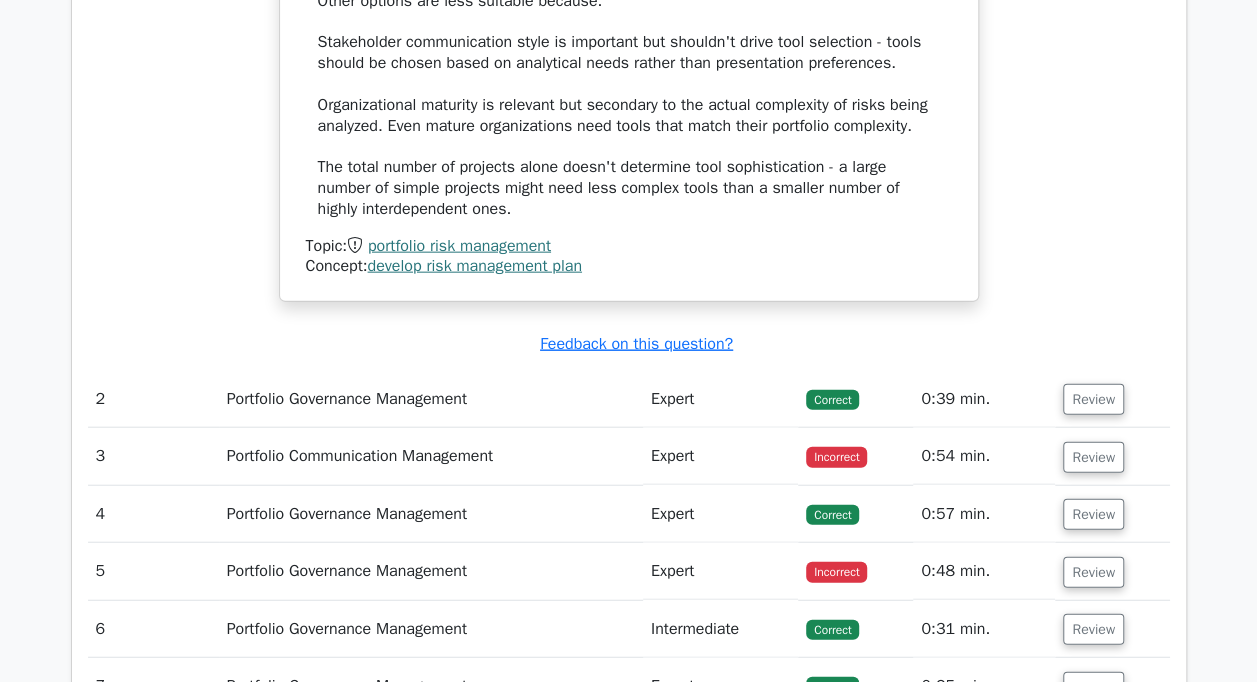 scroll, scrollTop: 2300, scrollLeft: 0, axis: vertical 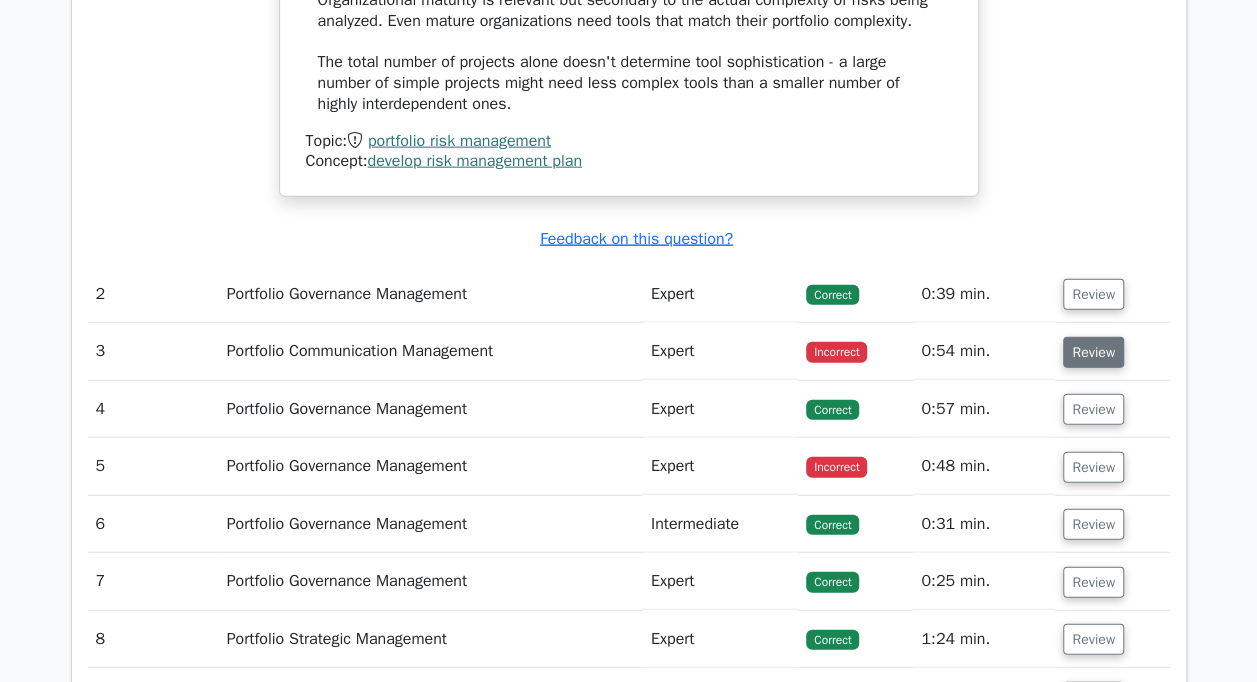 click on "Review" at bounding box center [1093, 352] 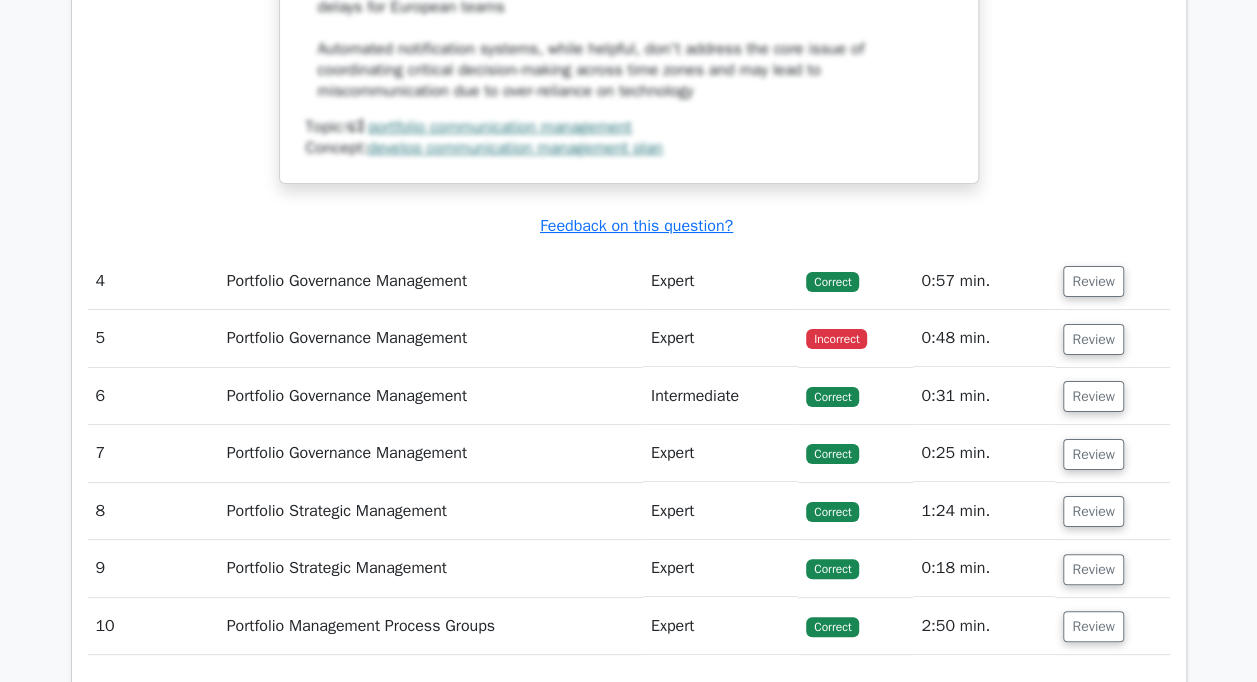 scroll, scrollTop: 3700, scrollLeft: 0, axis: vertical 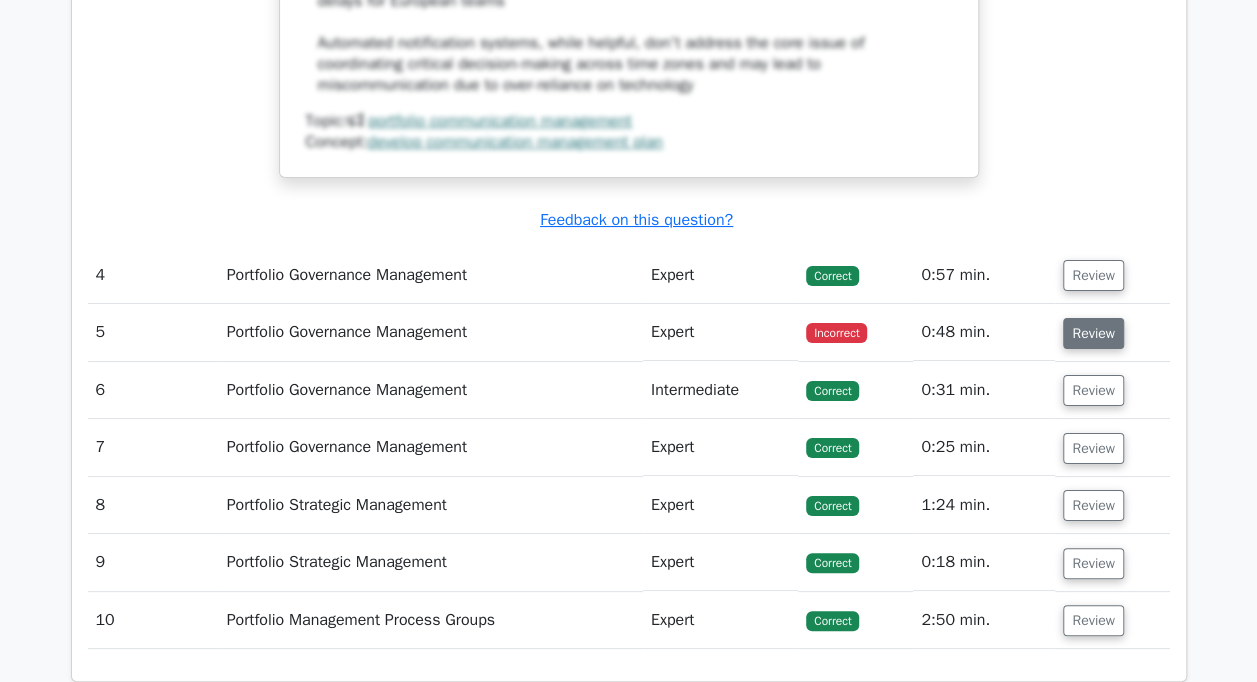 click on "Review" at bounding box center (1093, 333) 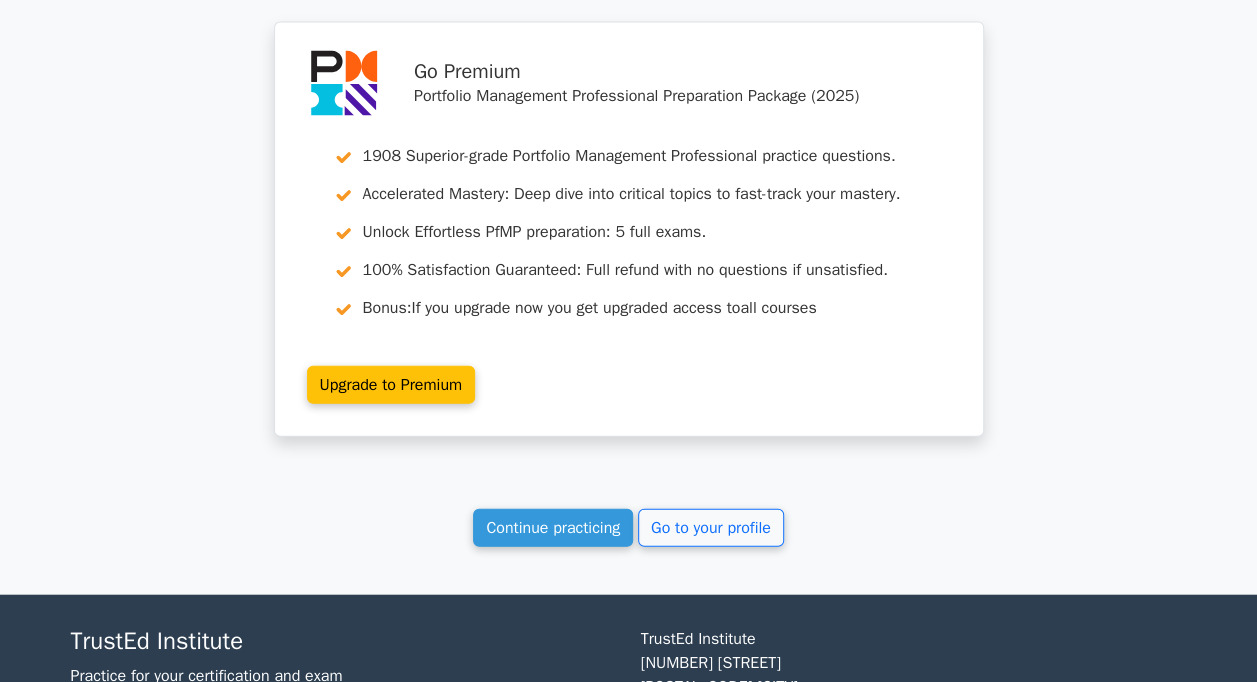 scroll, scrollTop: 5910, scrollLeft: 0, axis: vertical 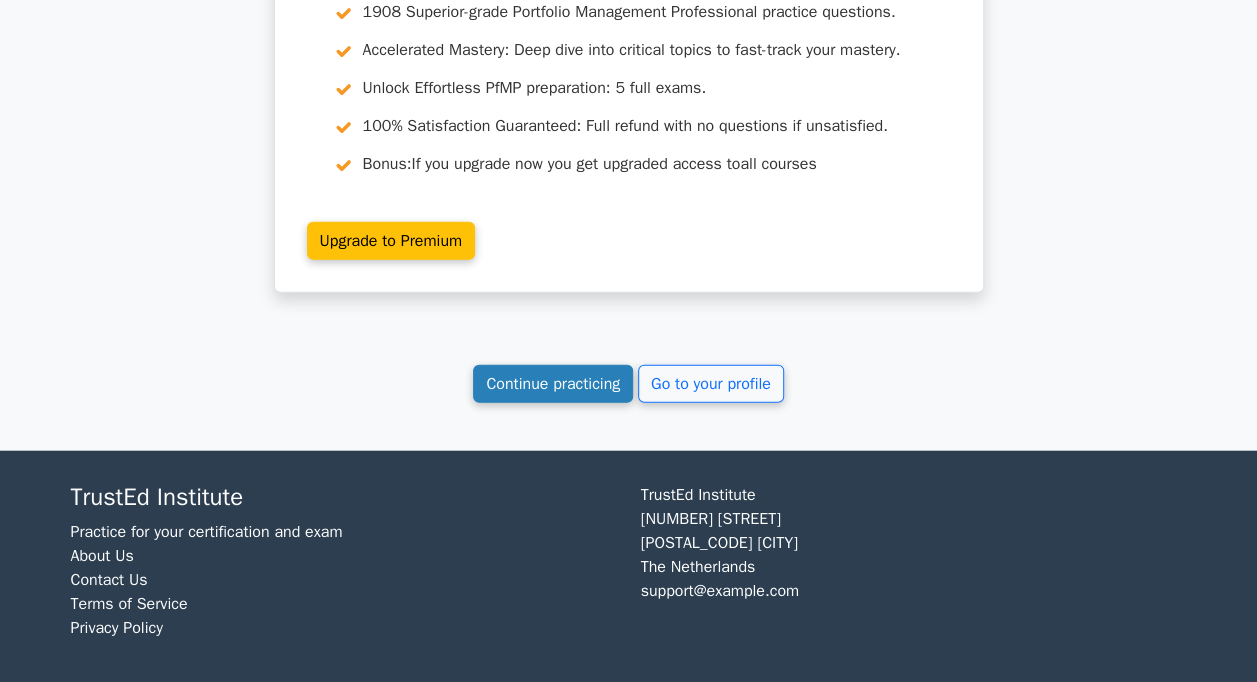 click on "Continue practicing" at bounding box center (553, 384) 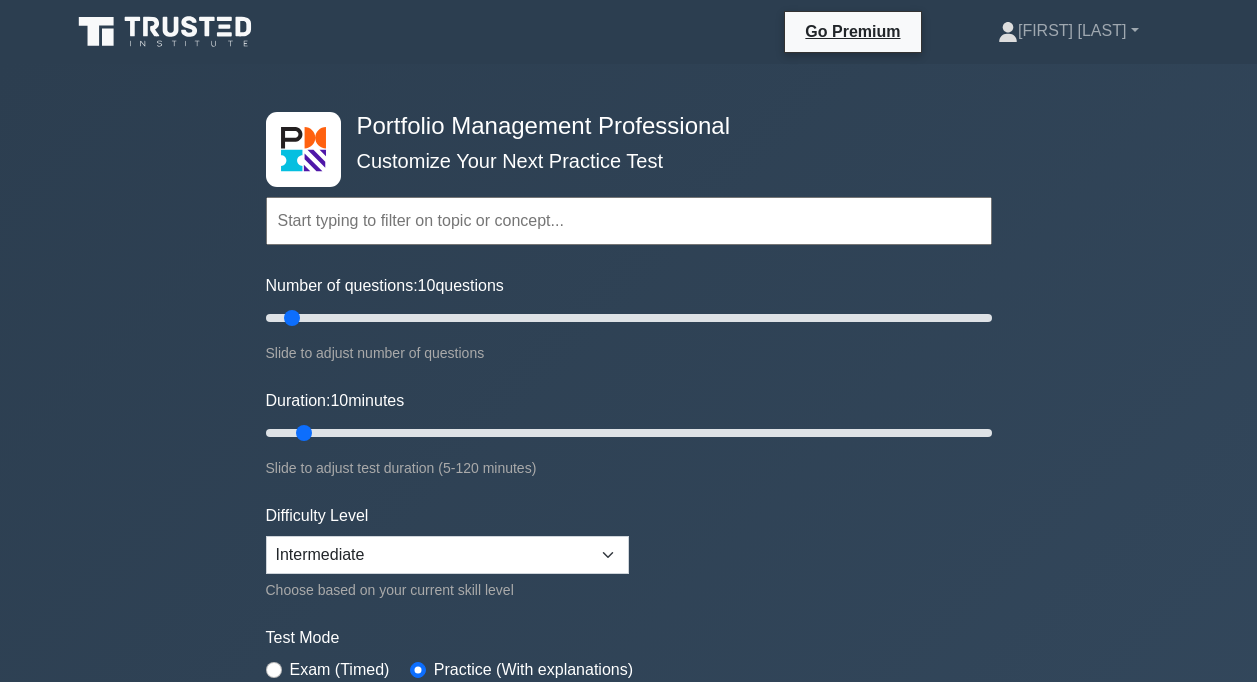 scroll, scrollTop: 0, scrollLeft: 0, axis: both 